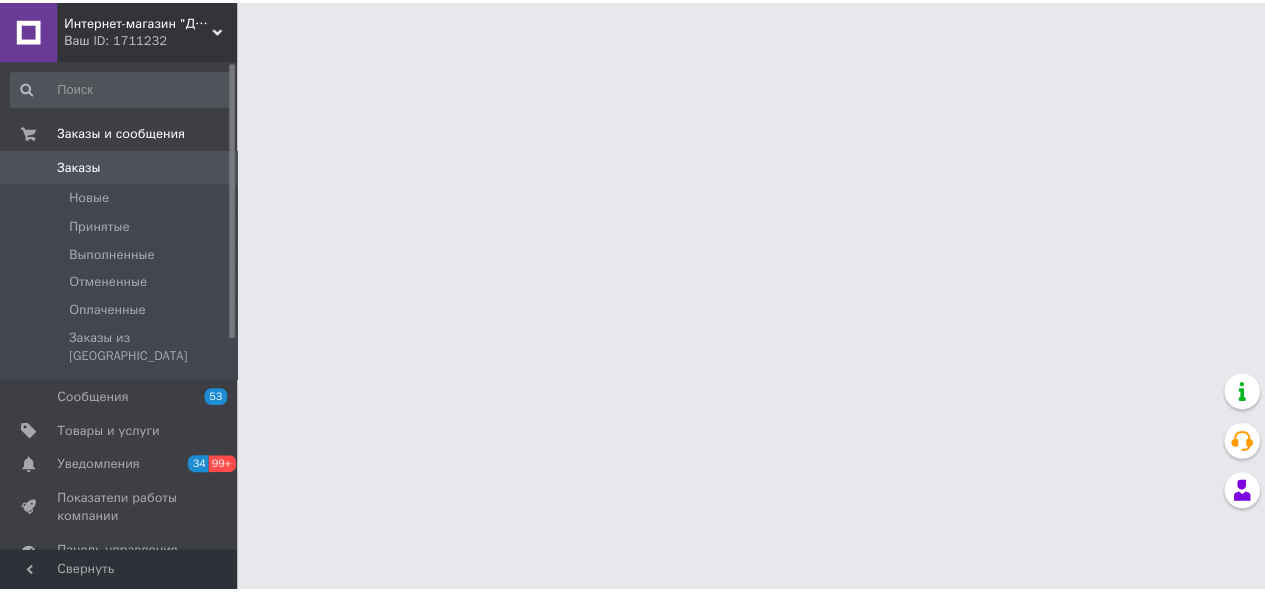 scroll, scrollTop: 0, scrollLeft: 0, axis: both 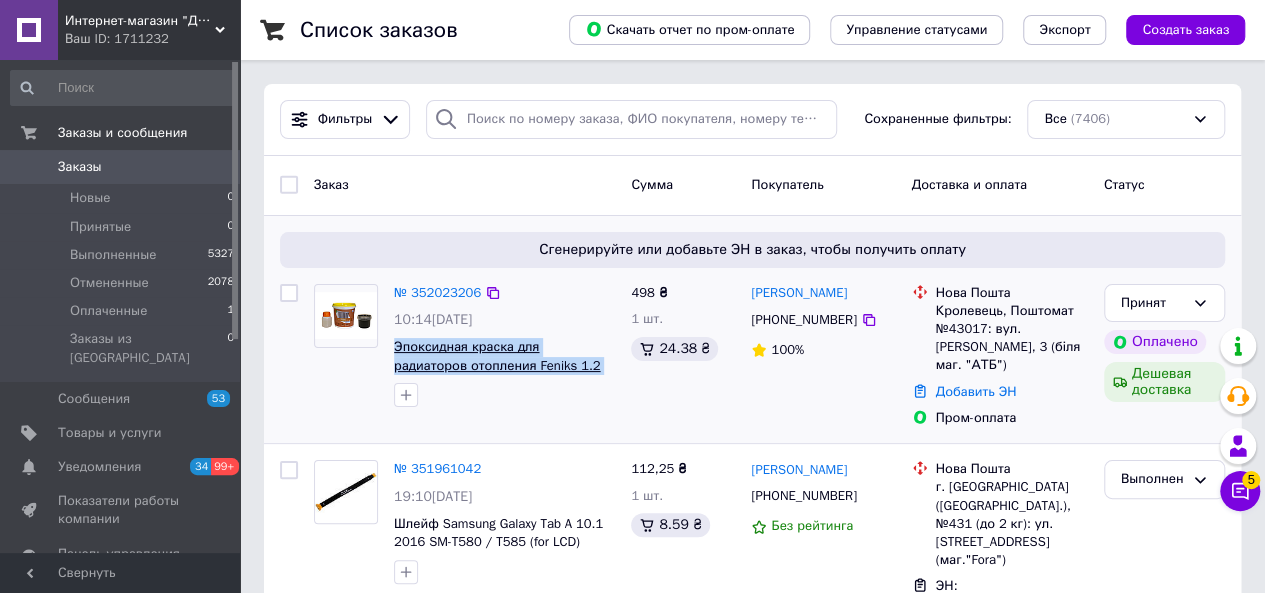 drag, startPoint x: 484, startPoint y: 341, endPoint x: 612, endPoint y: 372, distance: 131.70042 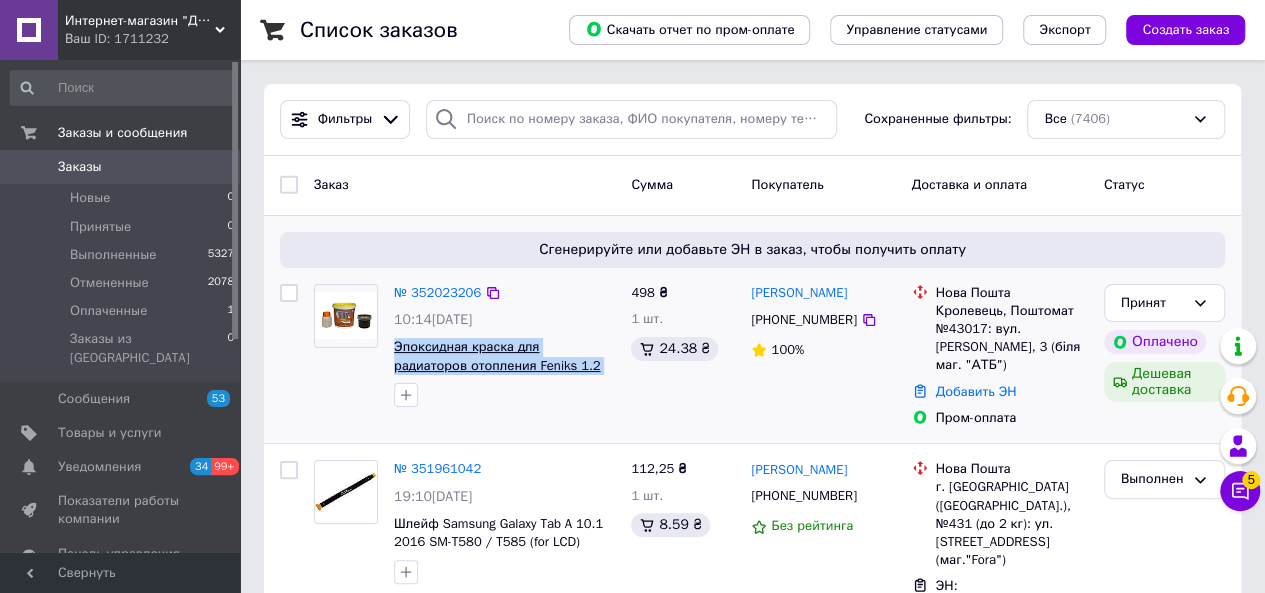 click on "№ 352023206 10:14[DATE] Эпоксидная краска для радиаторов отопления Feniks 1.2 кг цвет Черный термостойкая" at bounding box center [504, 346] 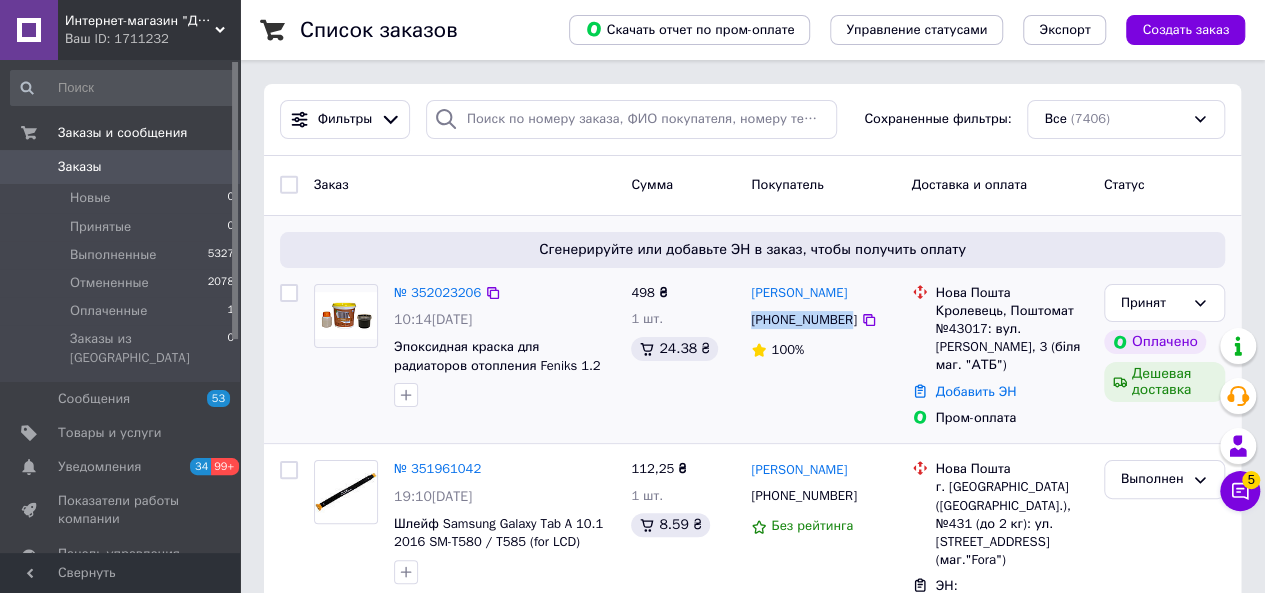drag, startPoint x: 749, startPoint y: 323, endPoint x: 843, endPoint y: 321, distance: 94.02127 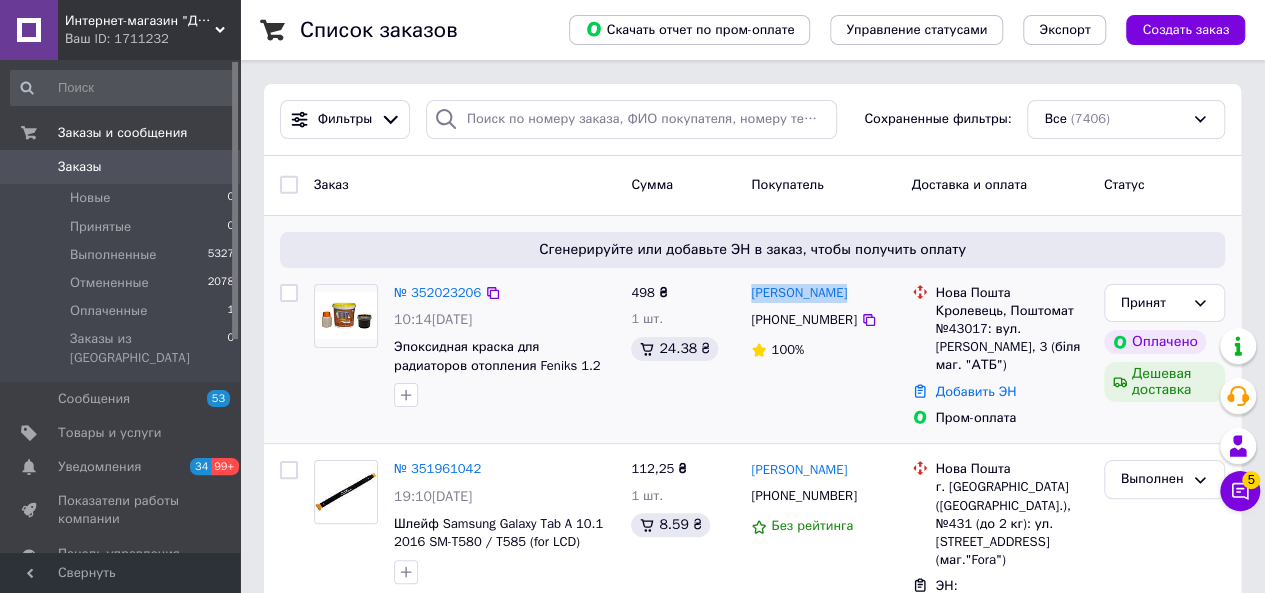 drag, startPoint x: 812, startPoint y: 289, endPoint x: 844, endPoint y: 290, distance: 32.01562 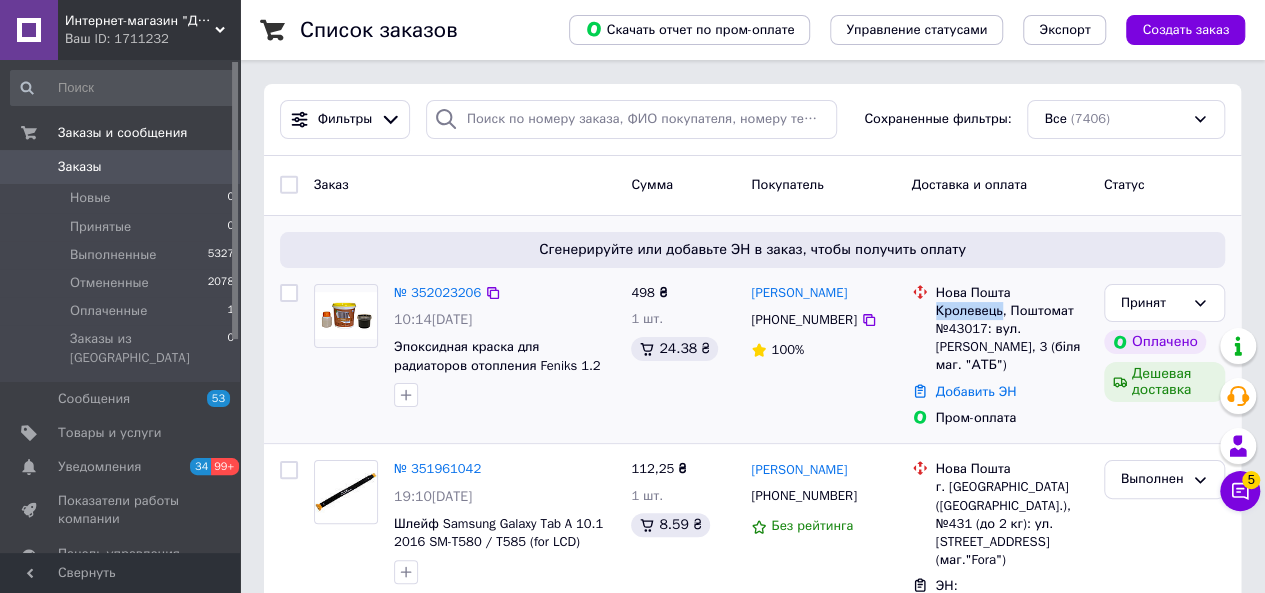 drag, startPoint x: 953, startPoint y: 308, endPoint x: 984, endPoint y: 301, distance: 31.780497 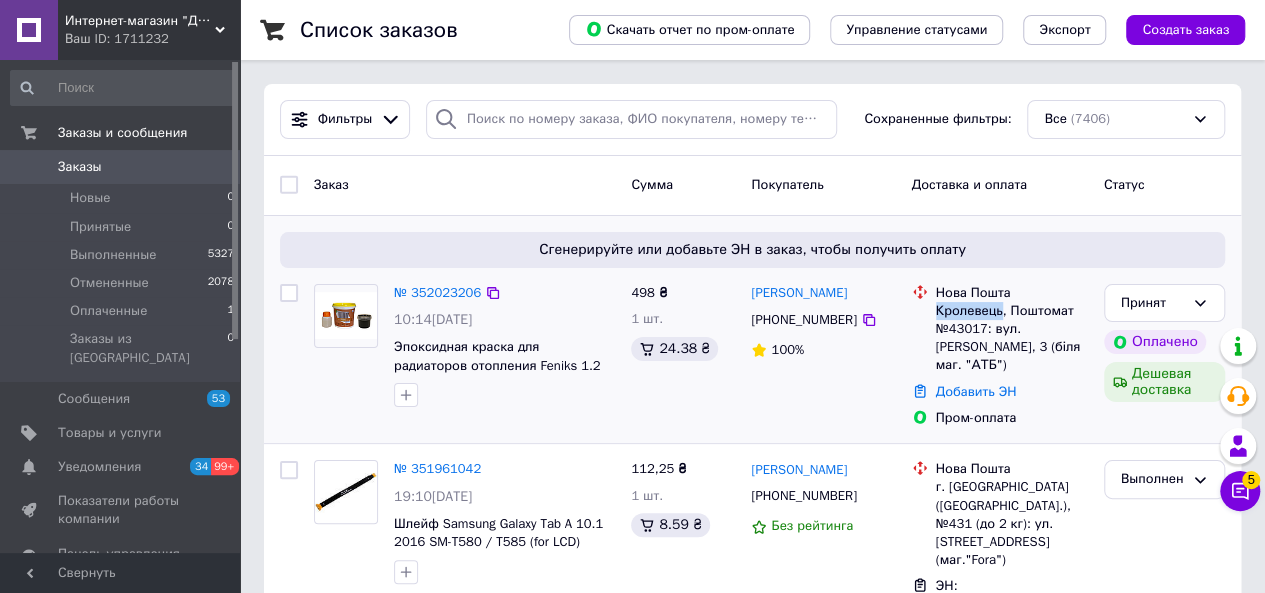 click on "Нова Пошта Кролевець, [GEOGRAPHIC_DATA]: вул. [PERSON_NAME], 3 (біля маг. "АТБ")" at bounding box center (1012, 329) 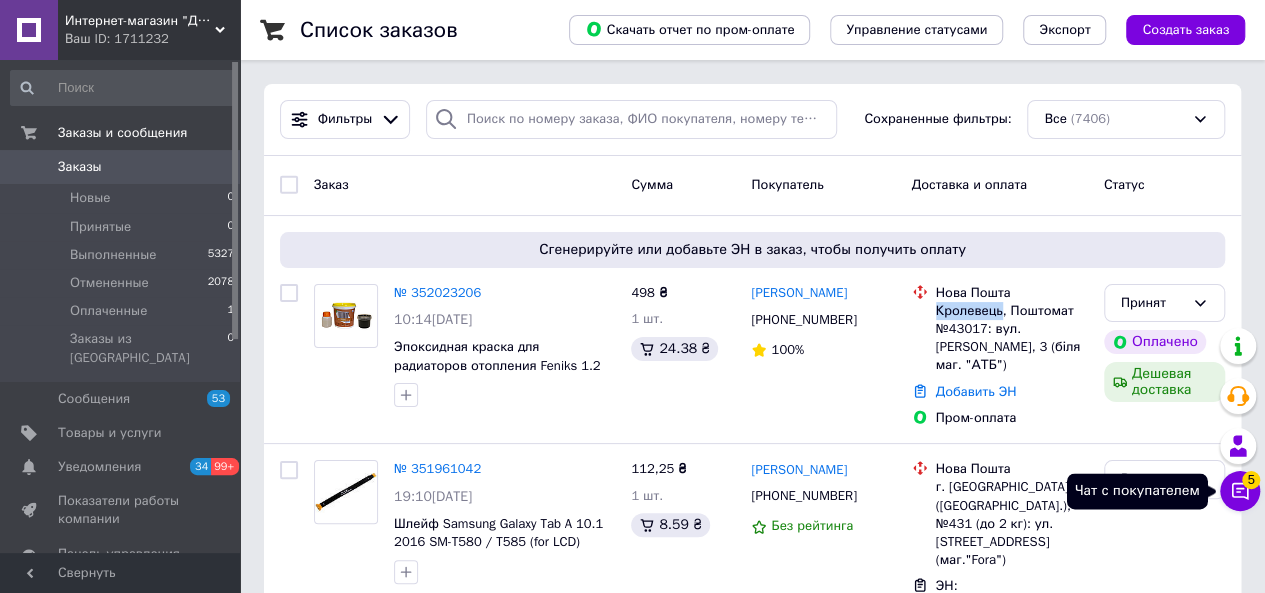 click 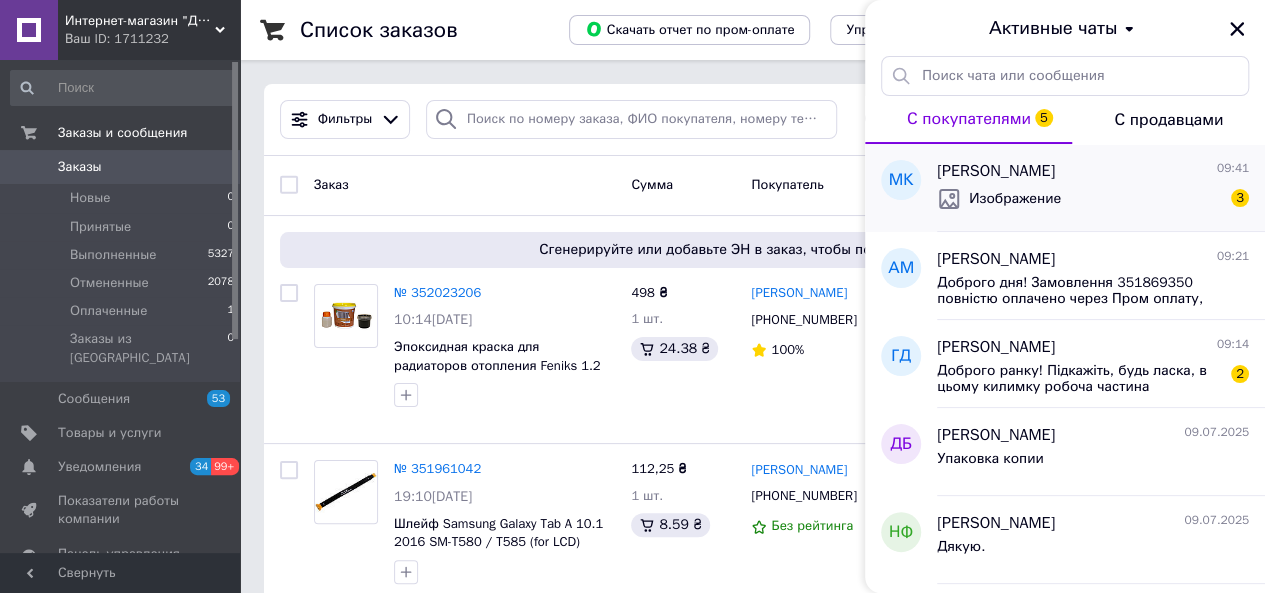 click on "[PERSON_NAME] 09:41 Изображение 3" at bounding box center [1101, 188] 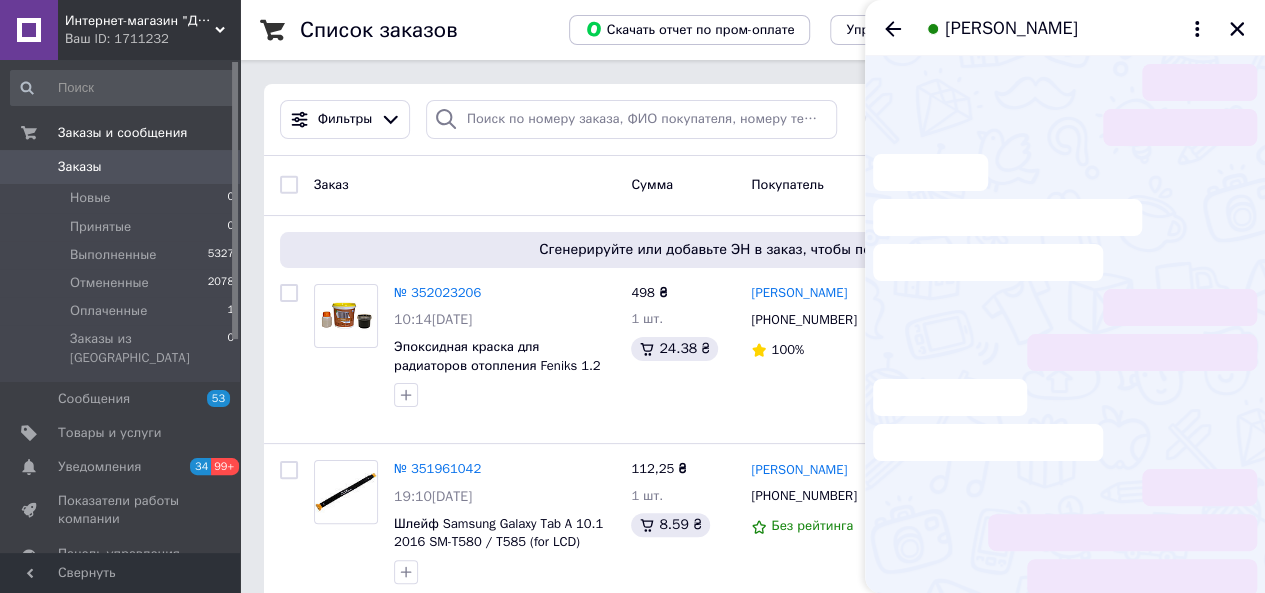 drag, startPoint x: 502, startPoint y: 117, endPoint x: 825, endPoint y: 67, distance: 326.84705 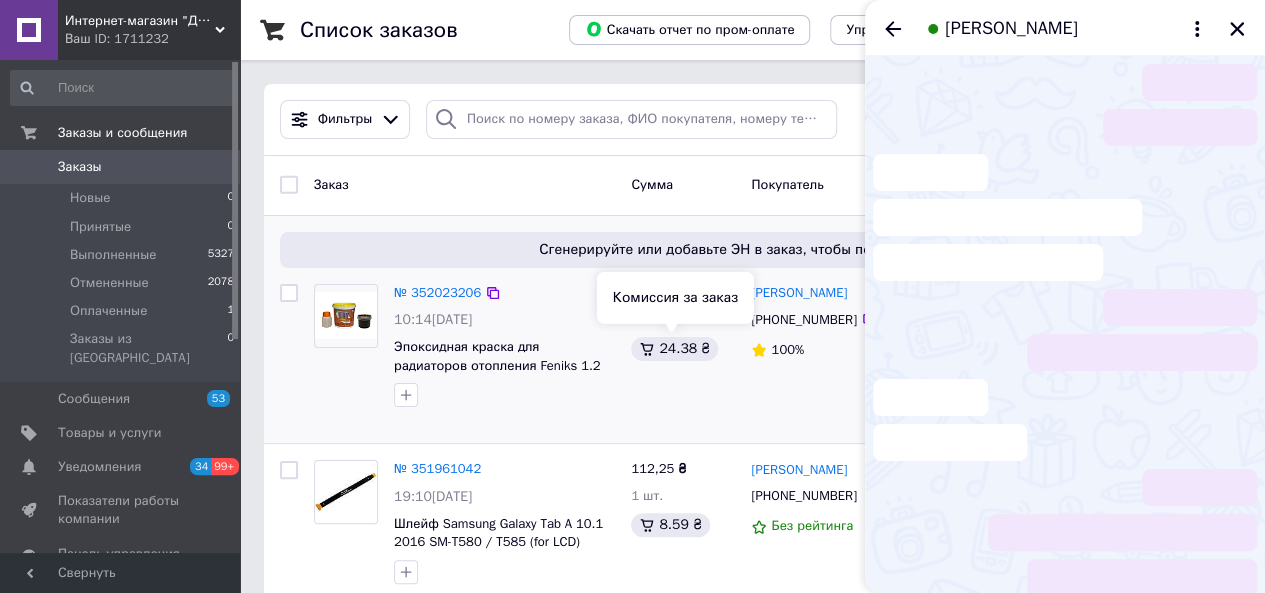 click on "10:14[DATE]" at bounding box center [504, 320] 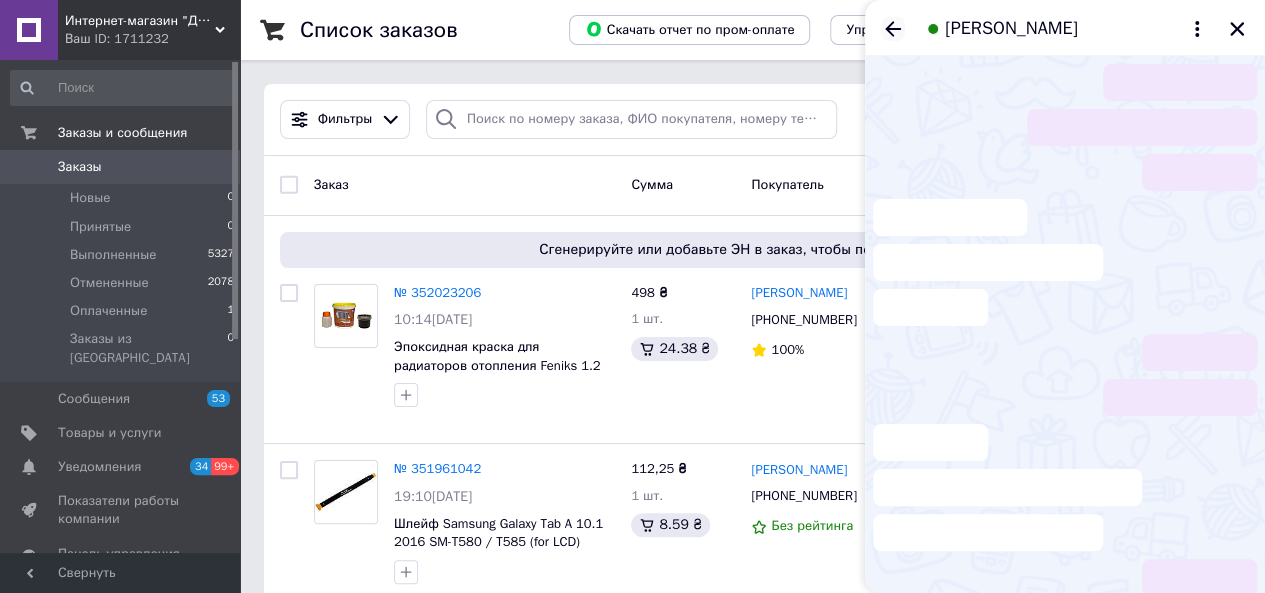 click 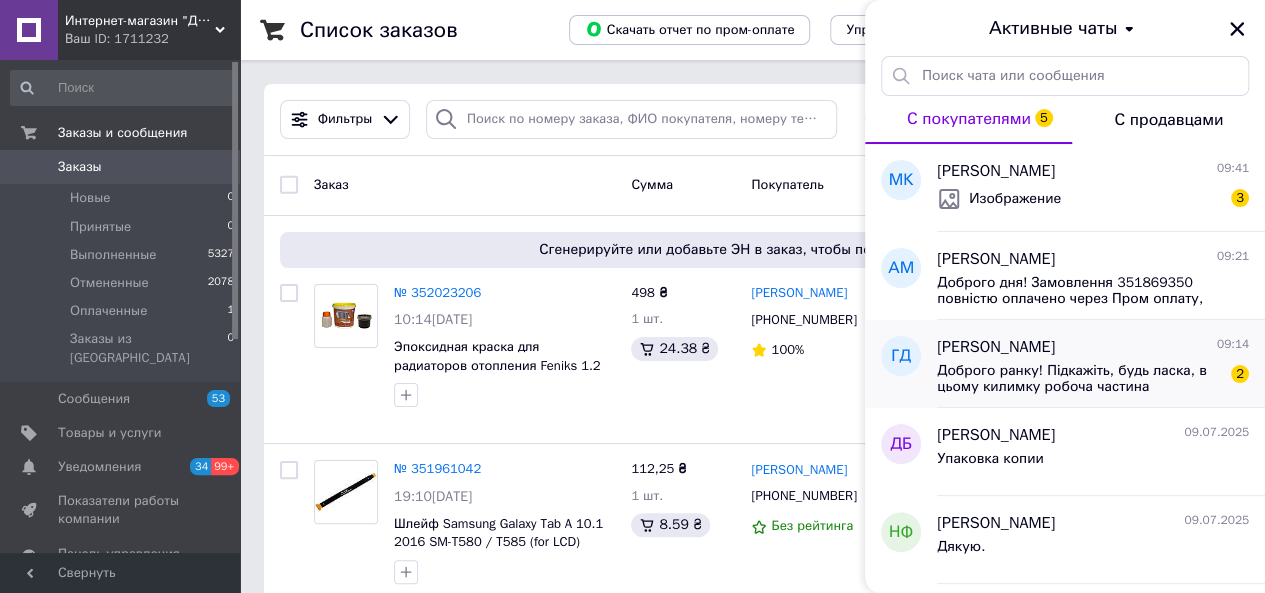 click on "Доброго ранку! Підкажіть,  будь ласка, в цьому килимку робоча частина знімається? І вона є в комплекті? Бо не зовсім зрозуміло" at bounding box center (1079, 379) 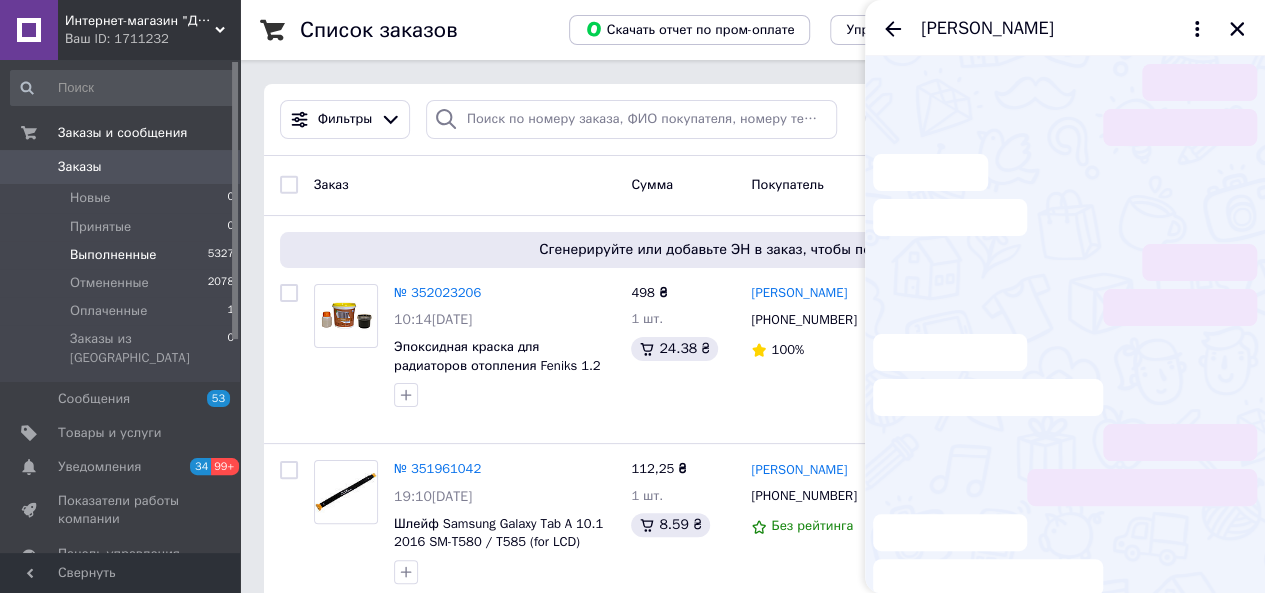 drag, startPoint x: 0, startPoint y: 201, endPoint x: 0, endPoint y: 251, distance: 50 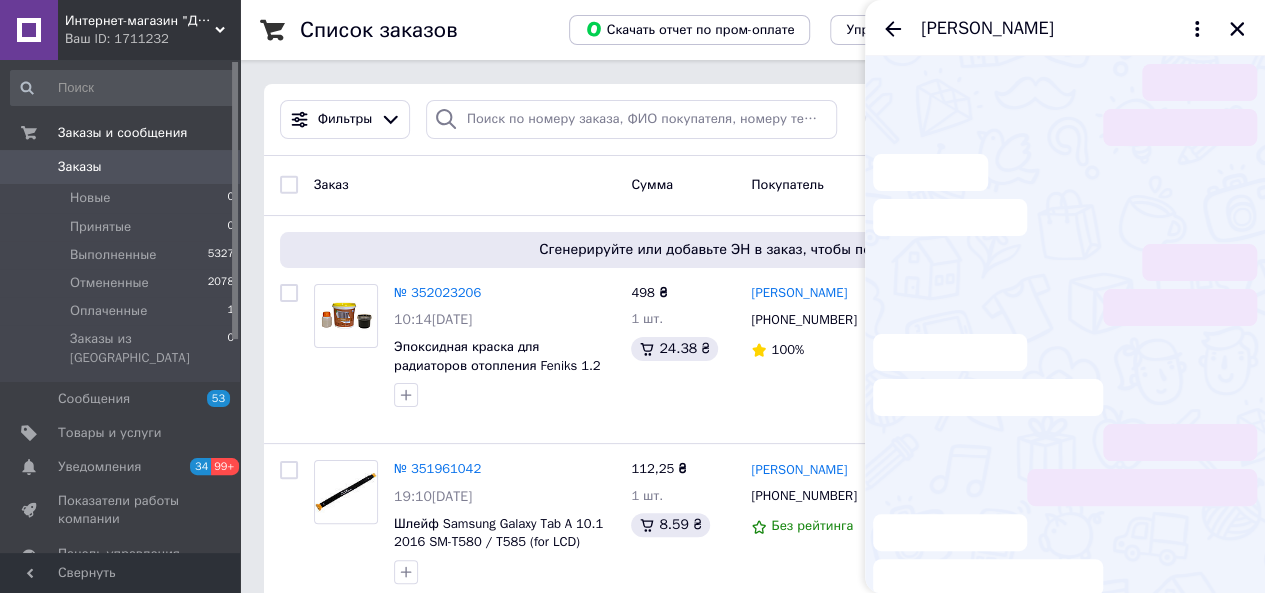 drag, startPoint x: 0, startPoint y: 251, endPoint x: 528, endPoint y: 13, distance: 579.16144 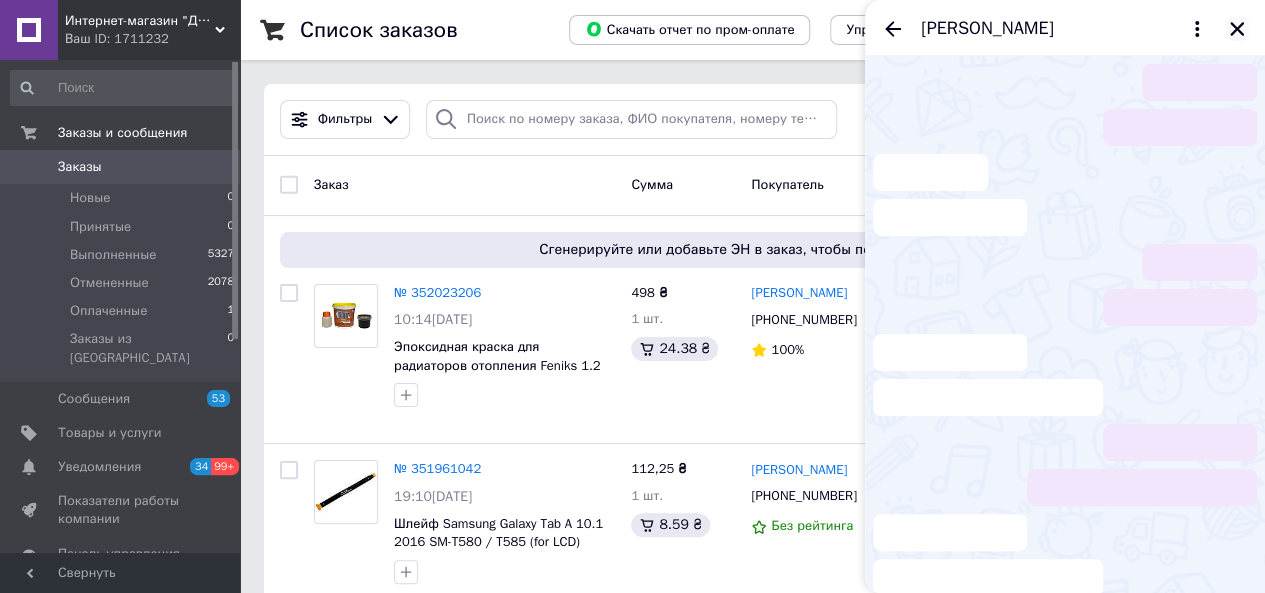 click 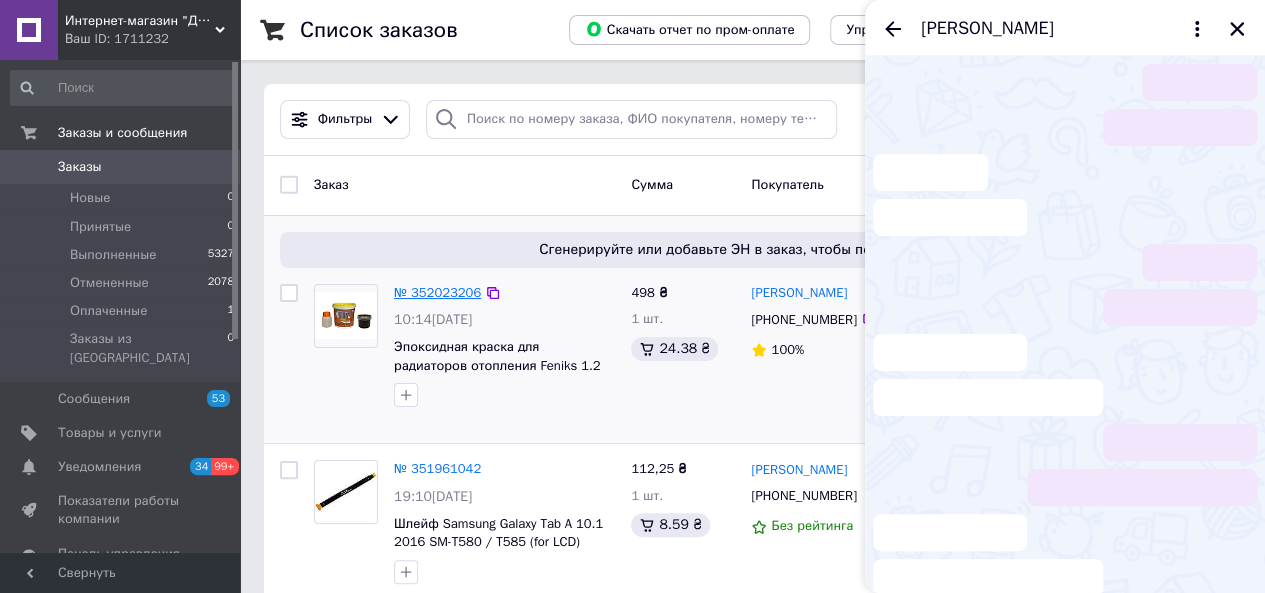 click on "№ 352023206" at bounding box center (437, 292) 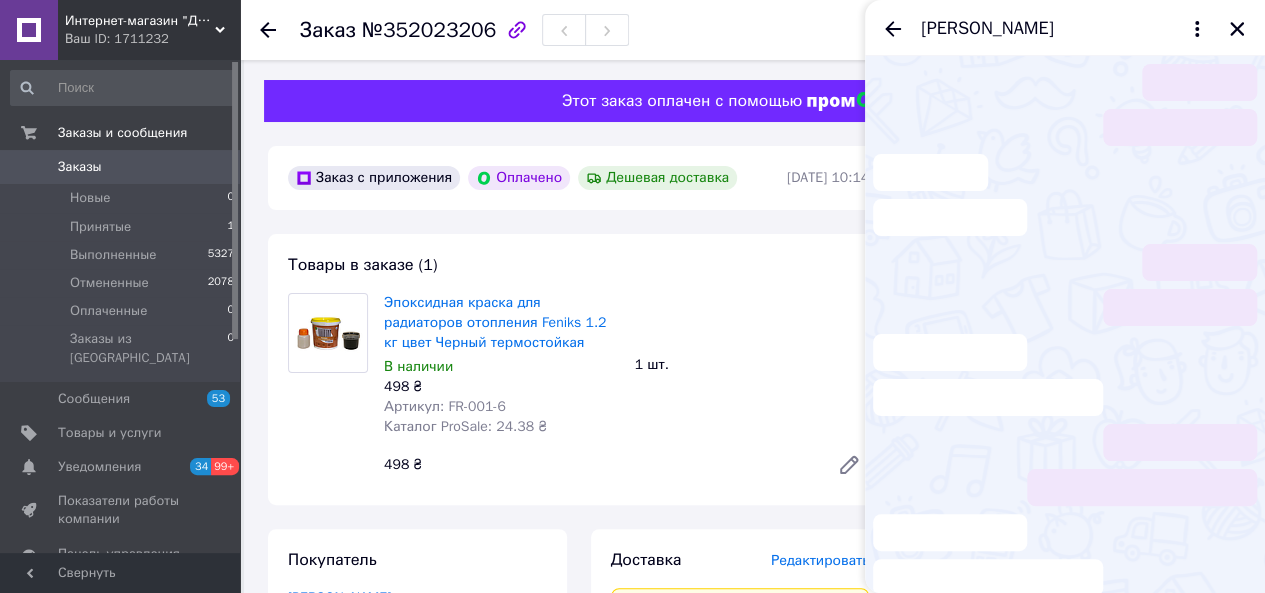 click on "Товары в заказе (1) Эпоксидная краска для радиаторов отопления Feniks 1.2 кг цвет Черный термостойкая В наличии 498 ₴ Артикул: FR-001-6 Каталог ProSale: 24.38 ₴  1 шт. 498 ₴" at bounding box center (578, 369) 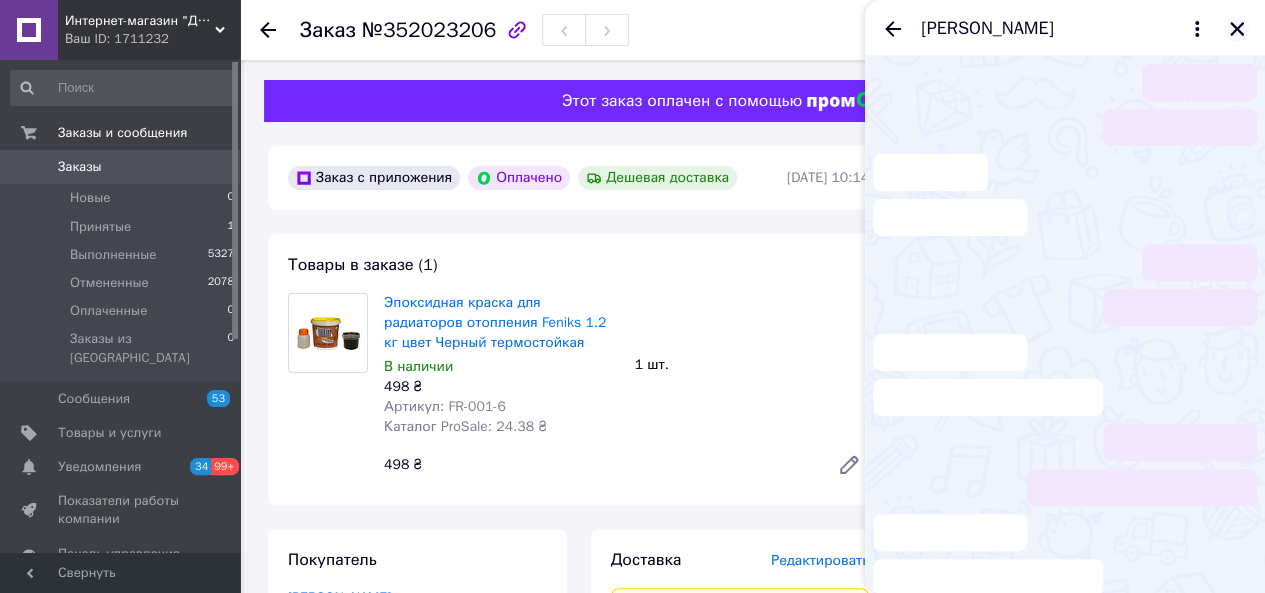 click 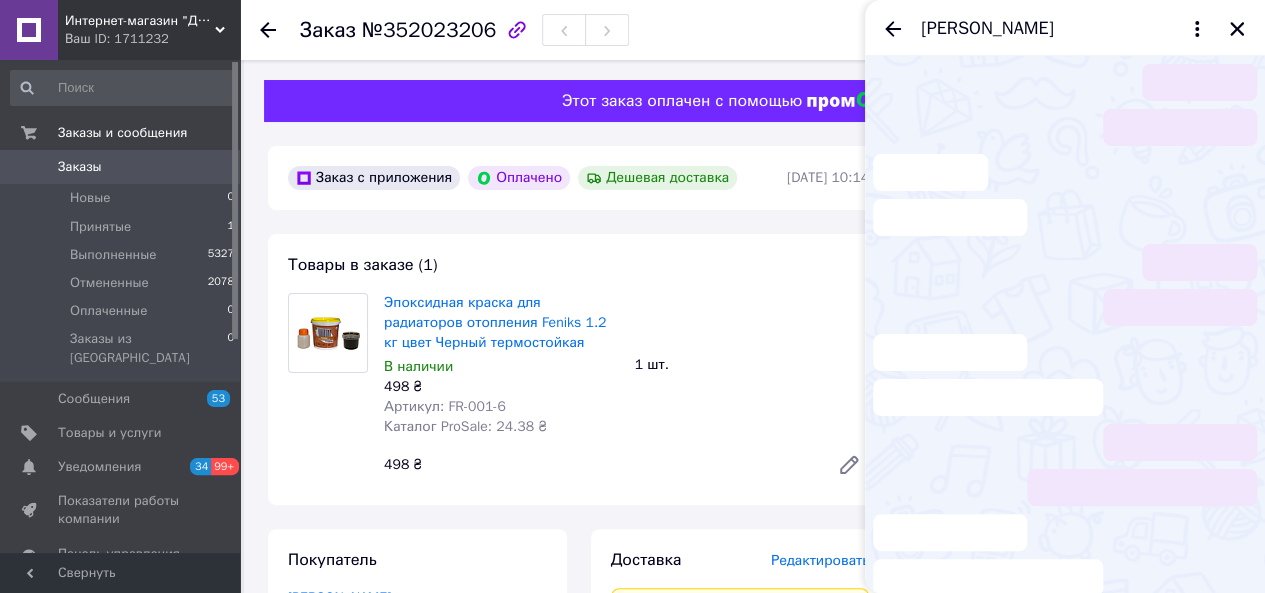 click on "1 шт." at bounding box center [752, 365] 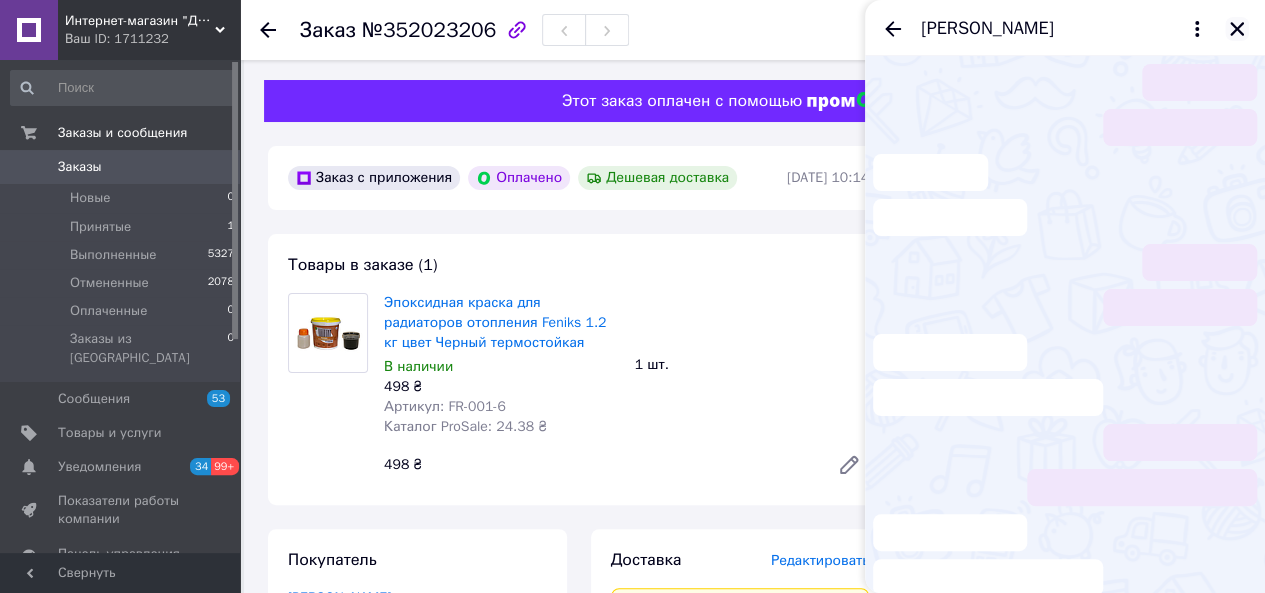 click 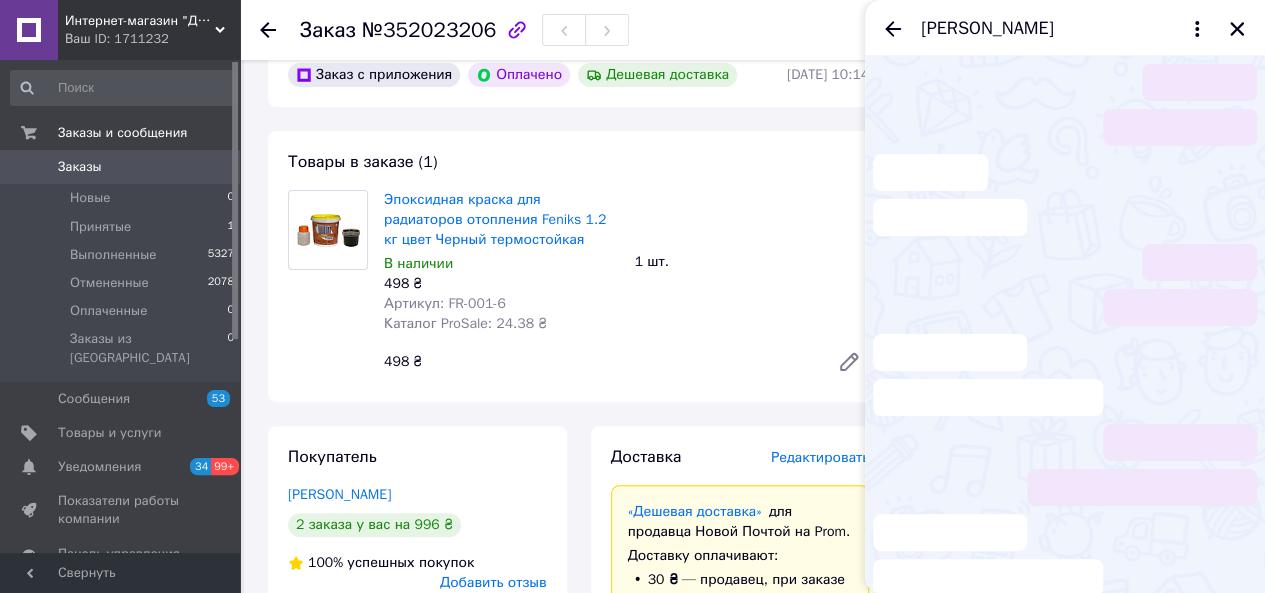 scroll, scrollTop: 100, scrollLeft: 0, axis: vertical 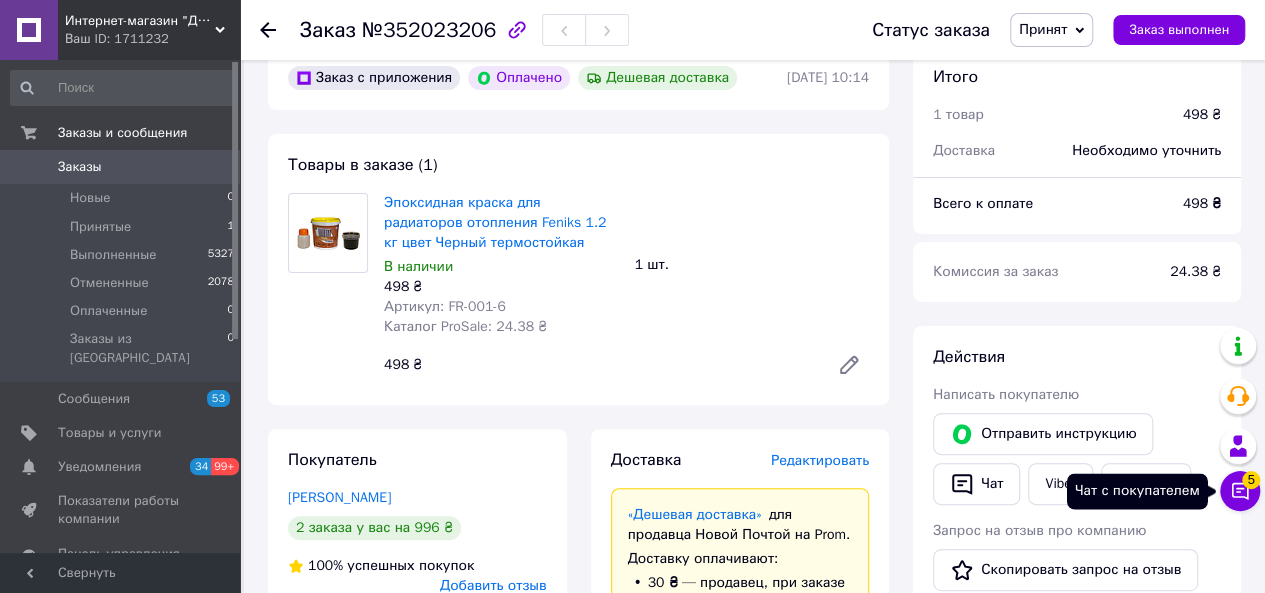 click 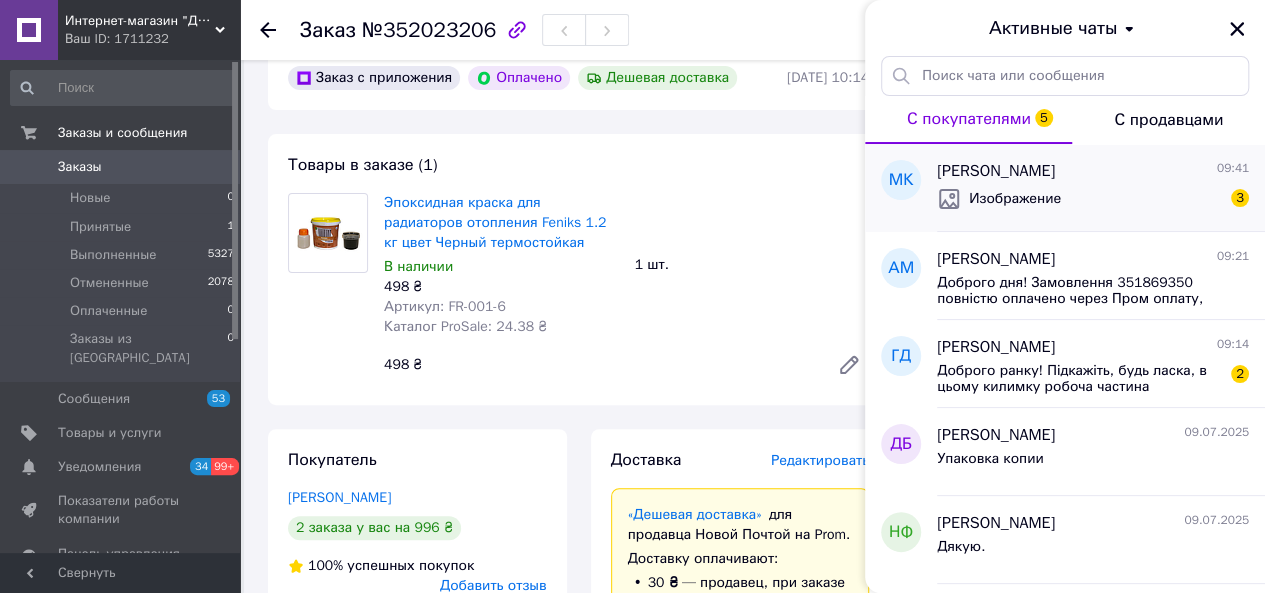 click on "Изображение 3" at bounding box center [1093, 199] 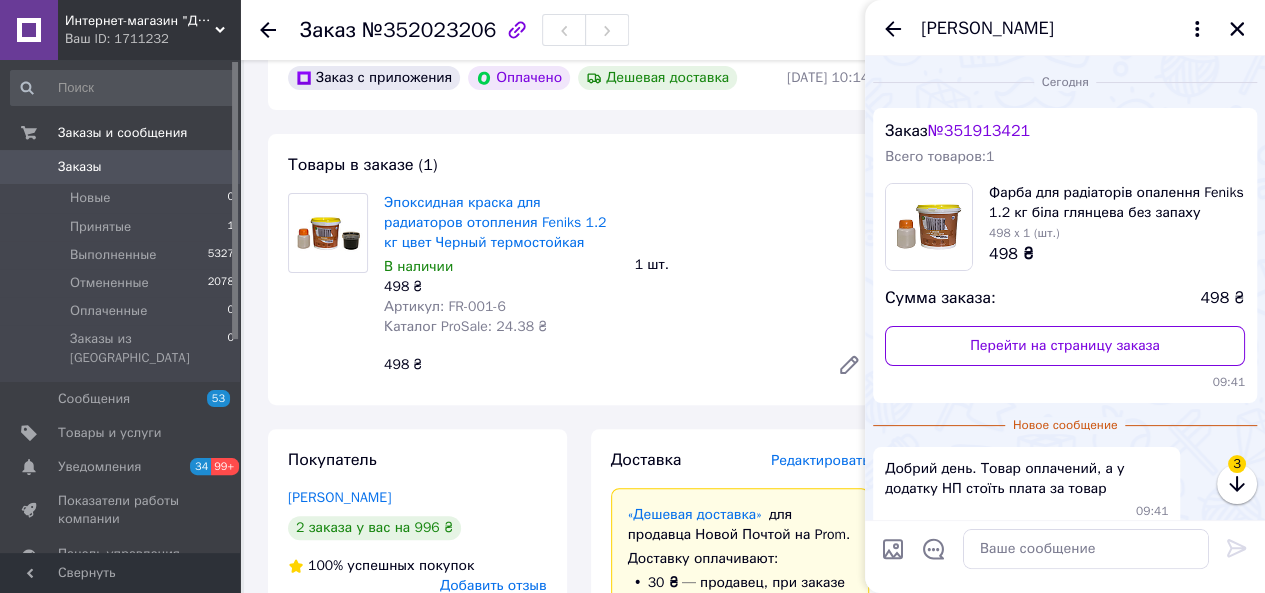 scroll, scrollTop: 246, scrollLeft: 0, axis: vertical 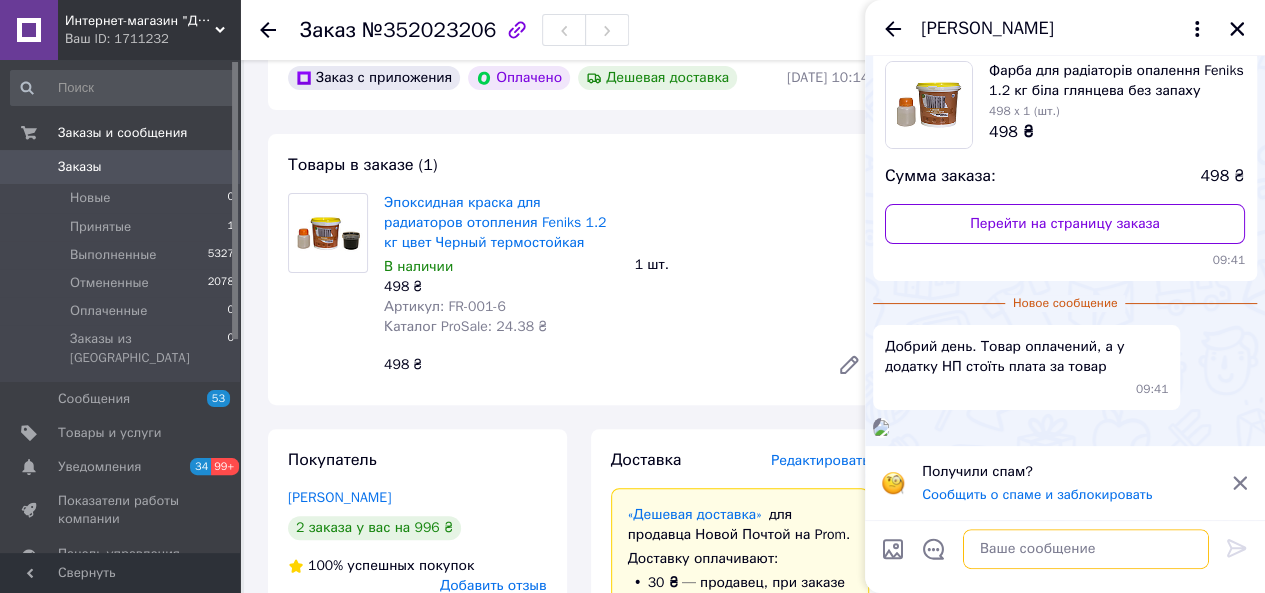 click at bounding box center (1086, 549) 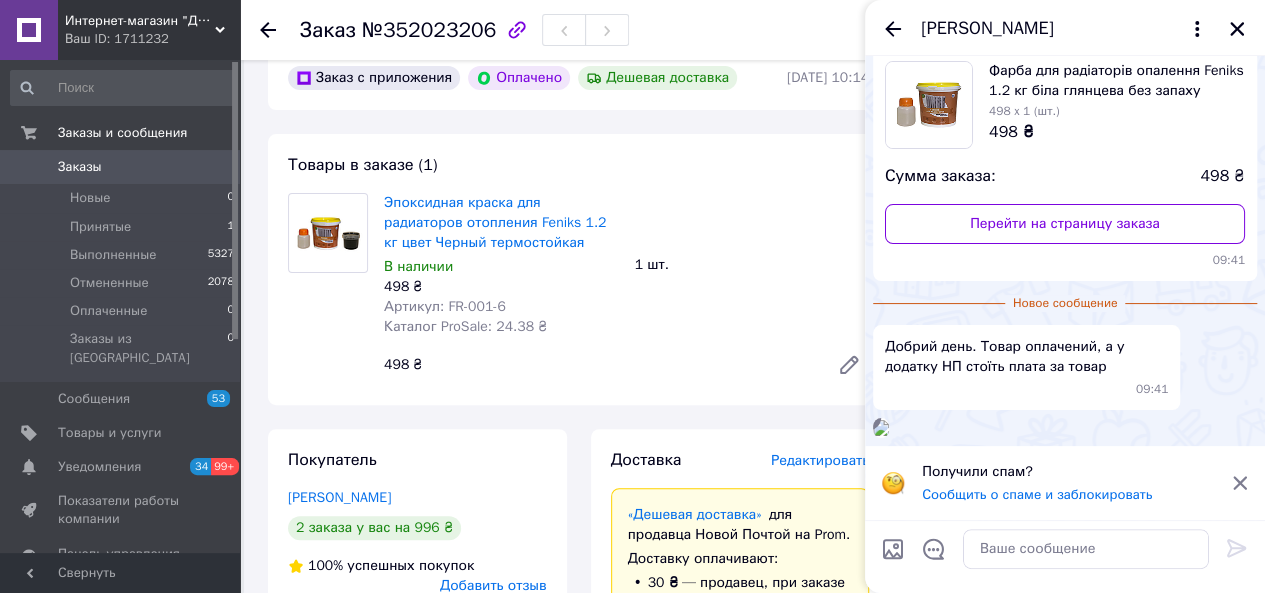 click on "498 ₴" at bounding box center (598, 365) 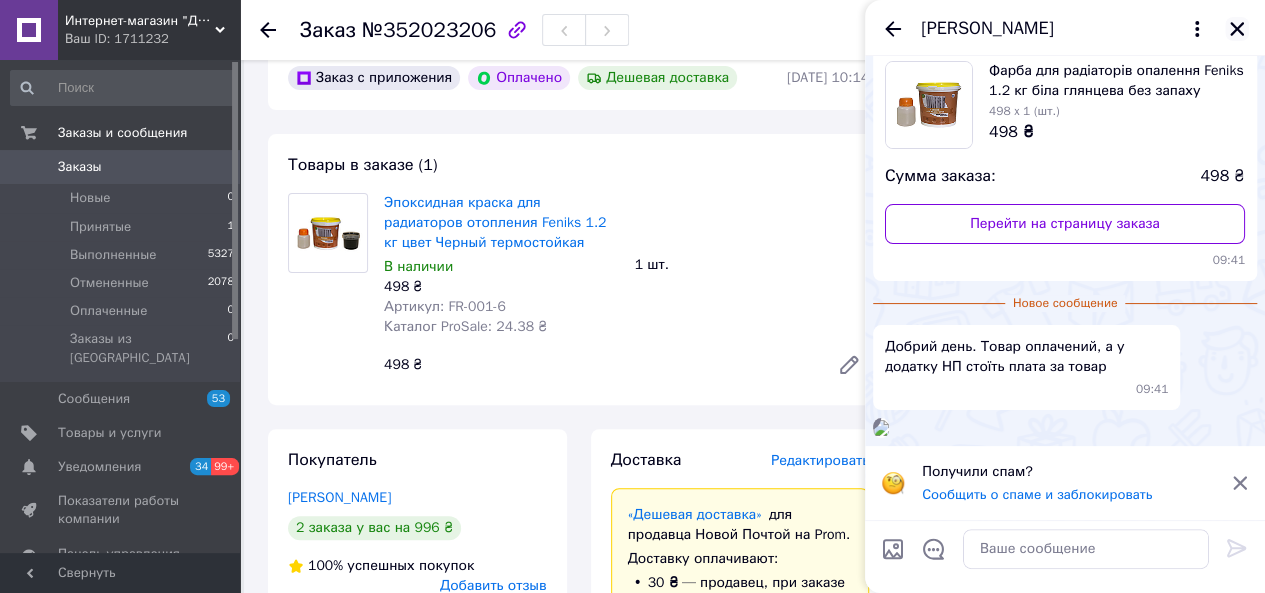 click 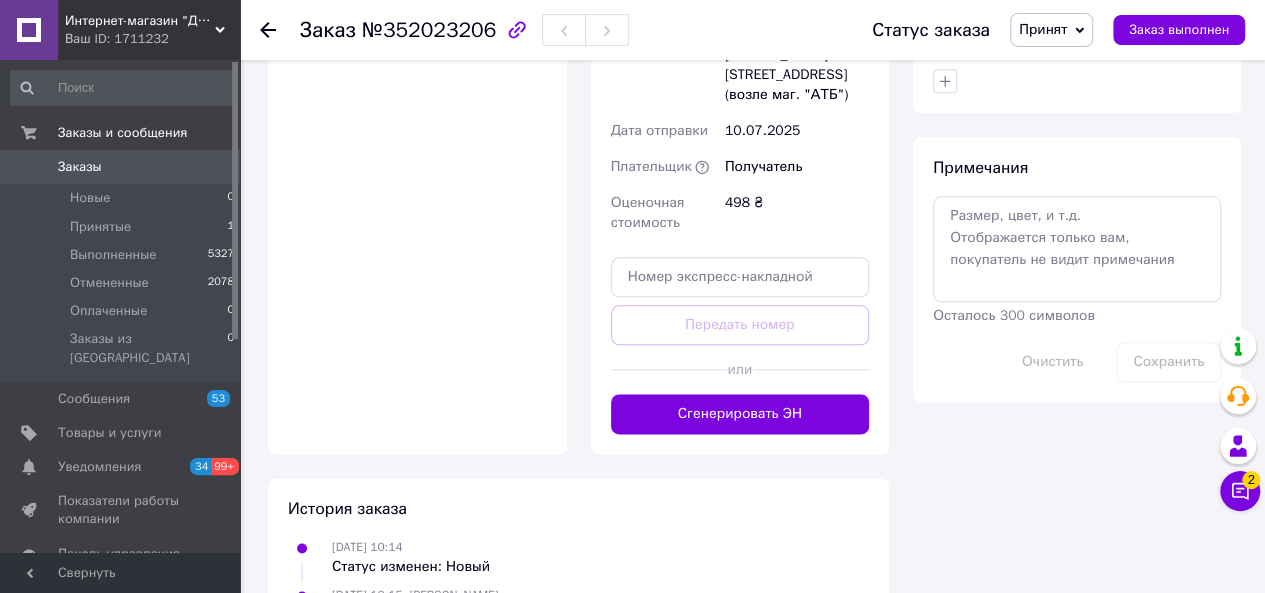 scroll, scrollTop: 1100, scrollLeft: 0, axis: vertical 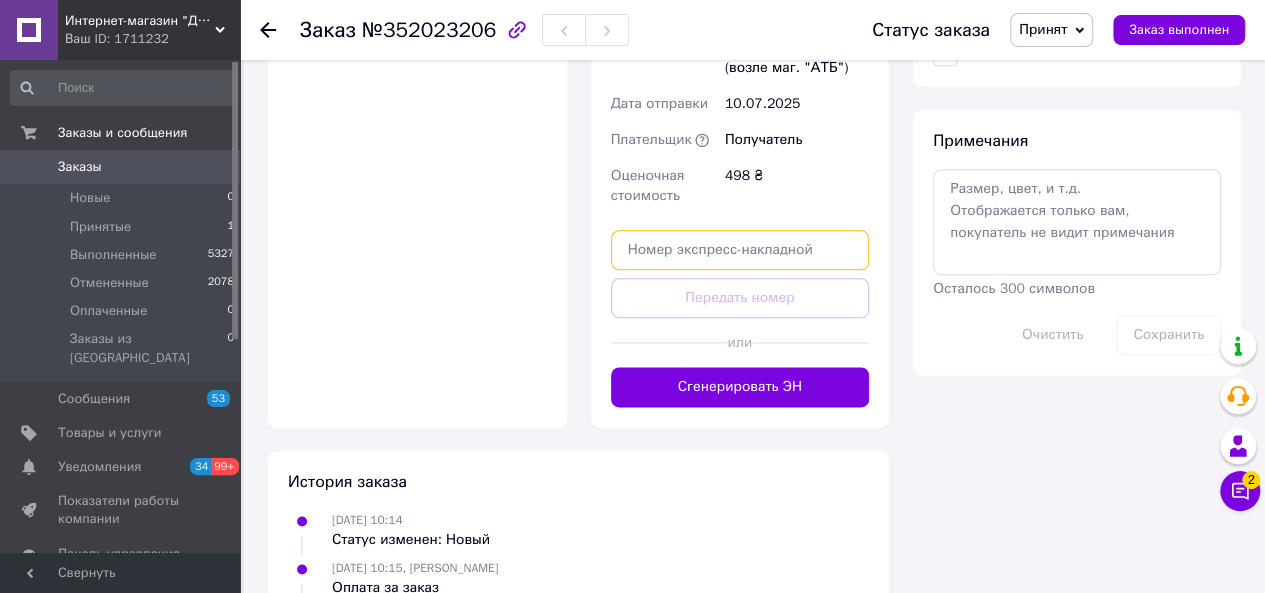 click at bounding box center (740, 250) 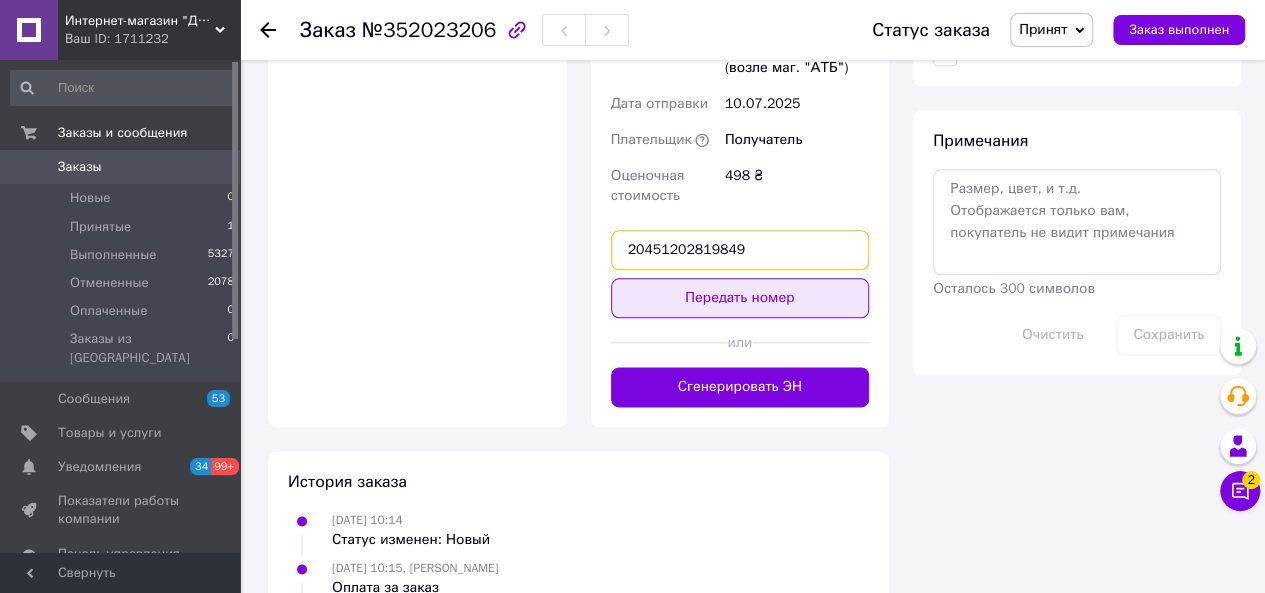 type on "20451202819849" 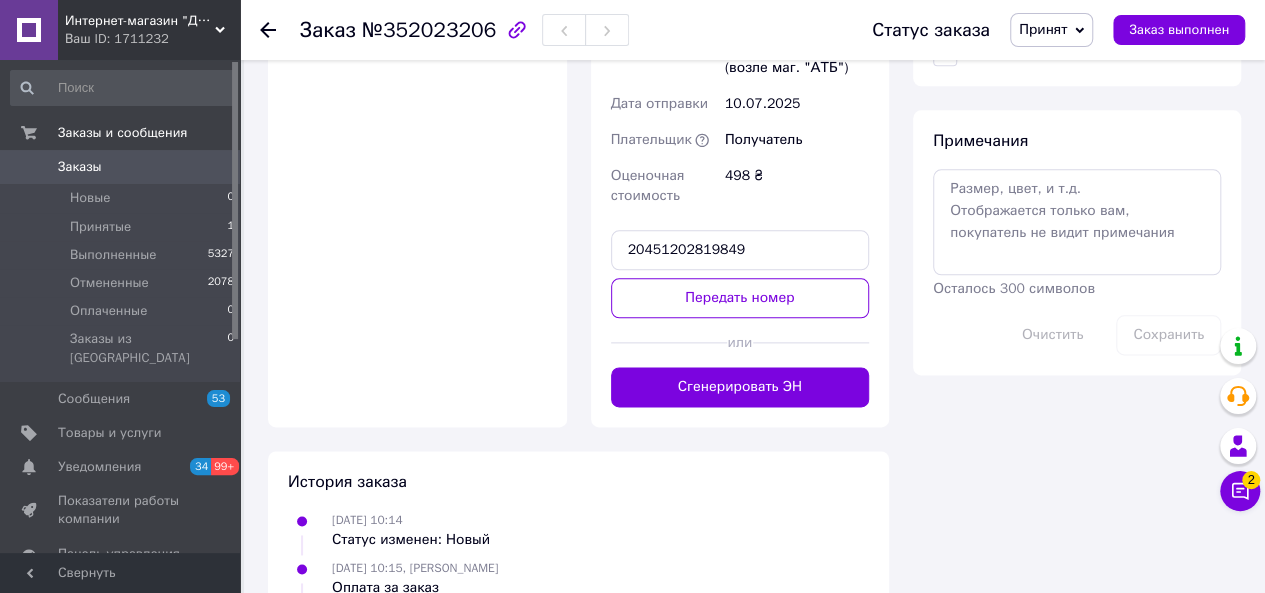 drag, startPoint x: 780, startPoint y: 286, endPoint x: 1243, endPoint y: 95, distance: 500.84927 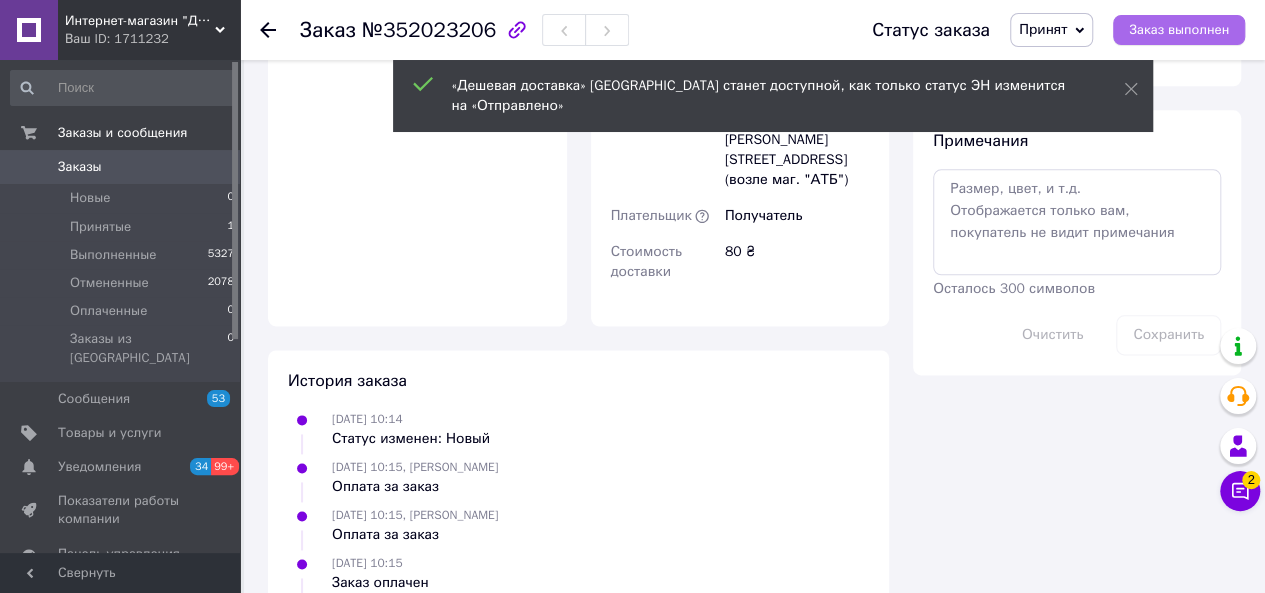 click on "Заказ выполнен" at bounding box center (1179, 30) 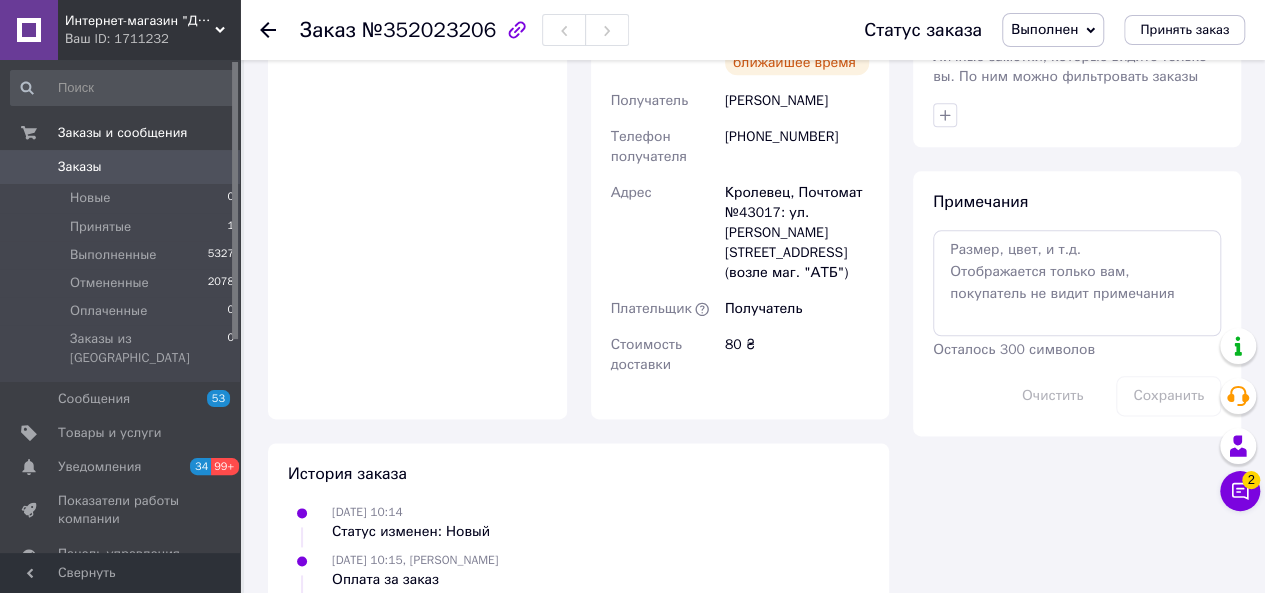 scroll, scrollTop: 1000, scrollLeft: 0, axis: vertical 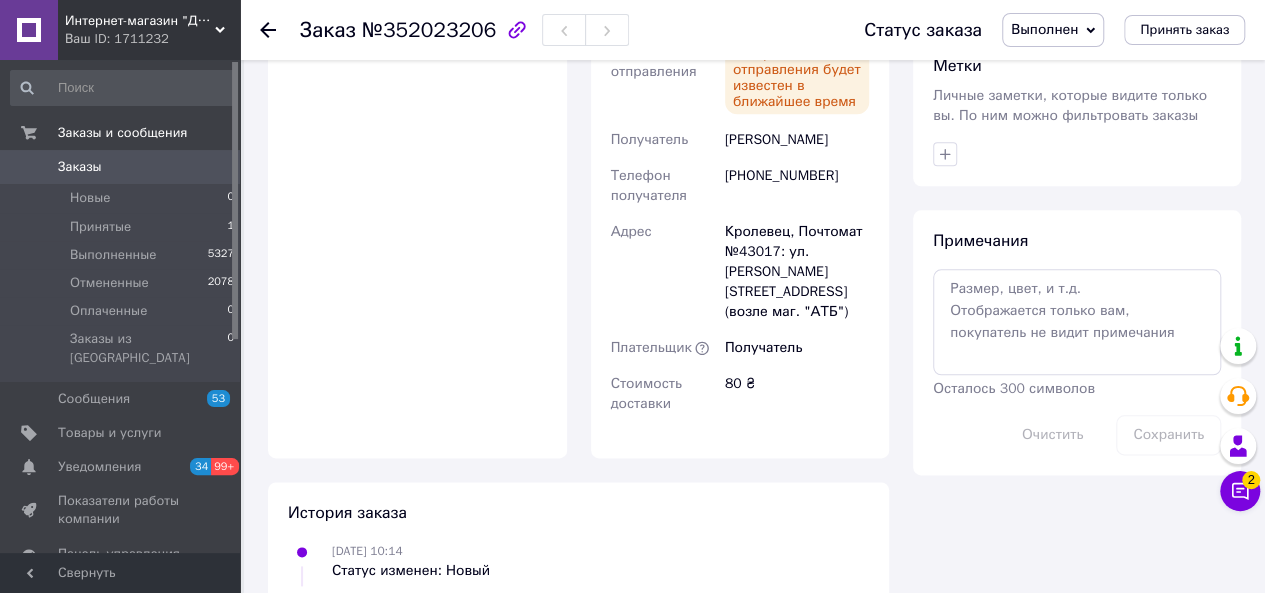 click on "Заказы 0" at bounding box center (123, 167) 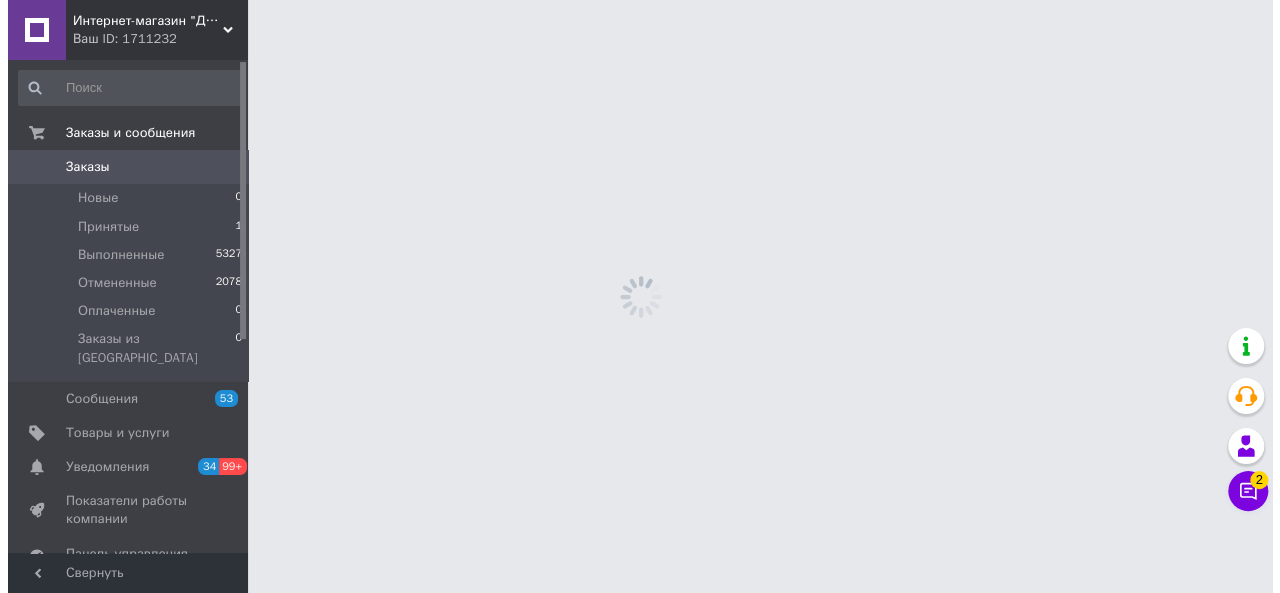 scroll, scrollTop: 0, scrollLeft: 0, axis: both 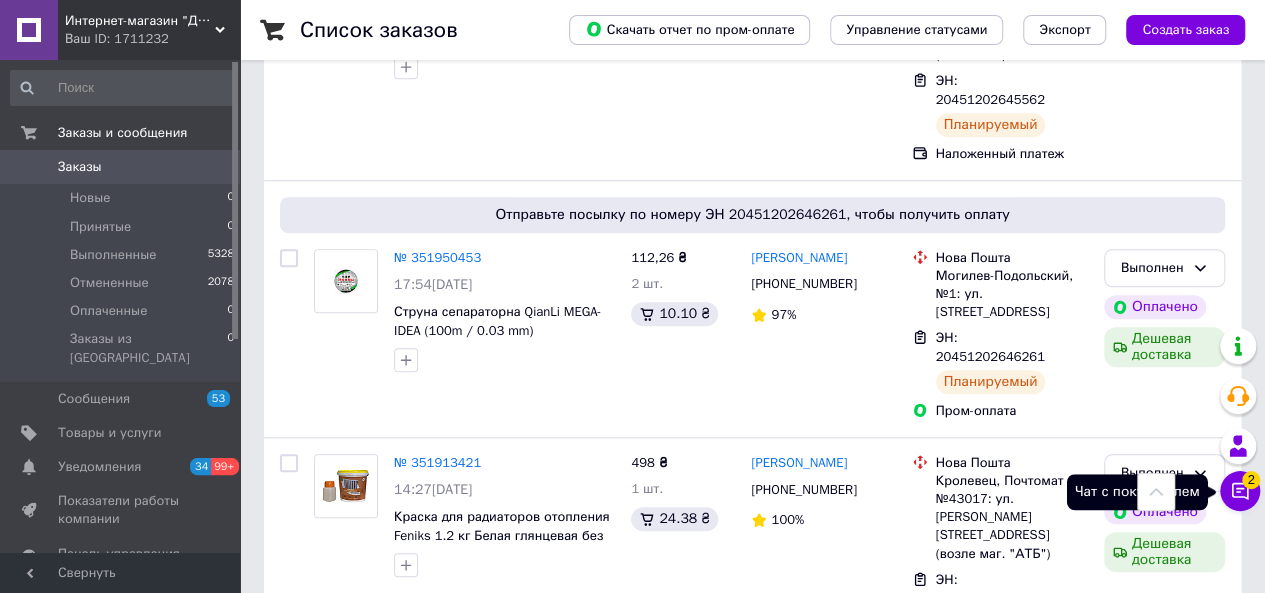click on "Чат с покупателем 2" at bounding box center (1240, 491) 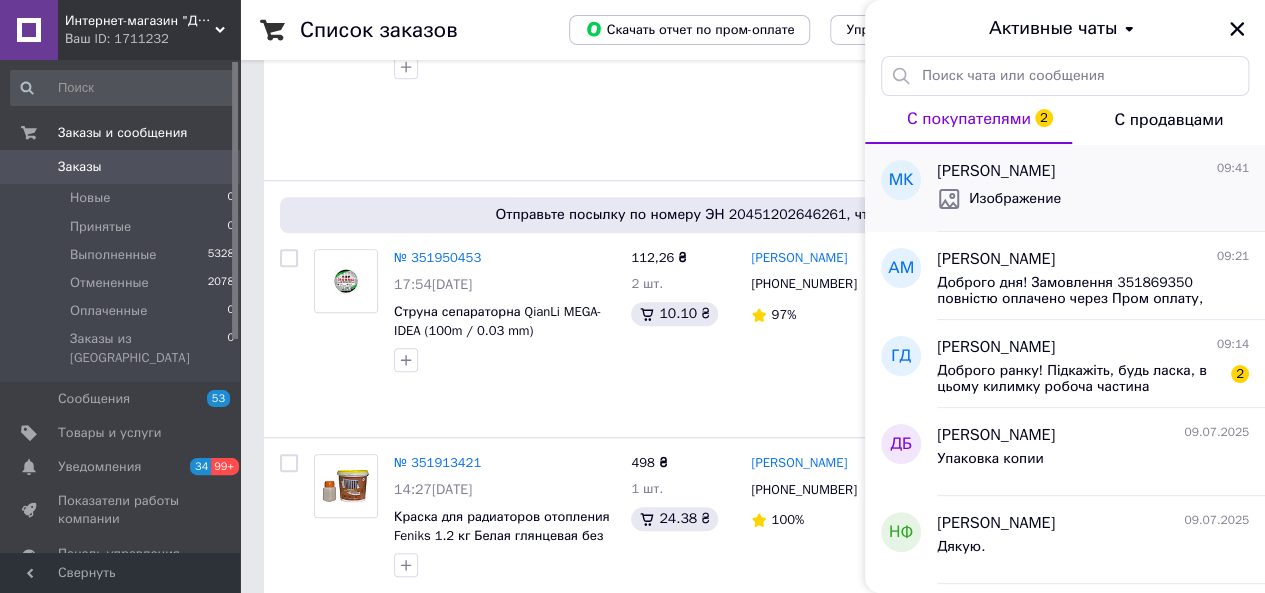 click on "Изображение" at bounding box center [1093, 199] 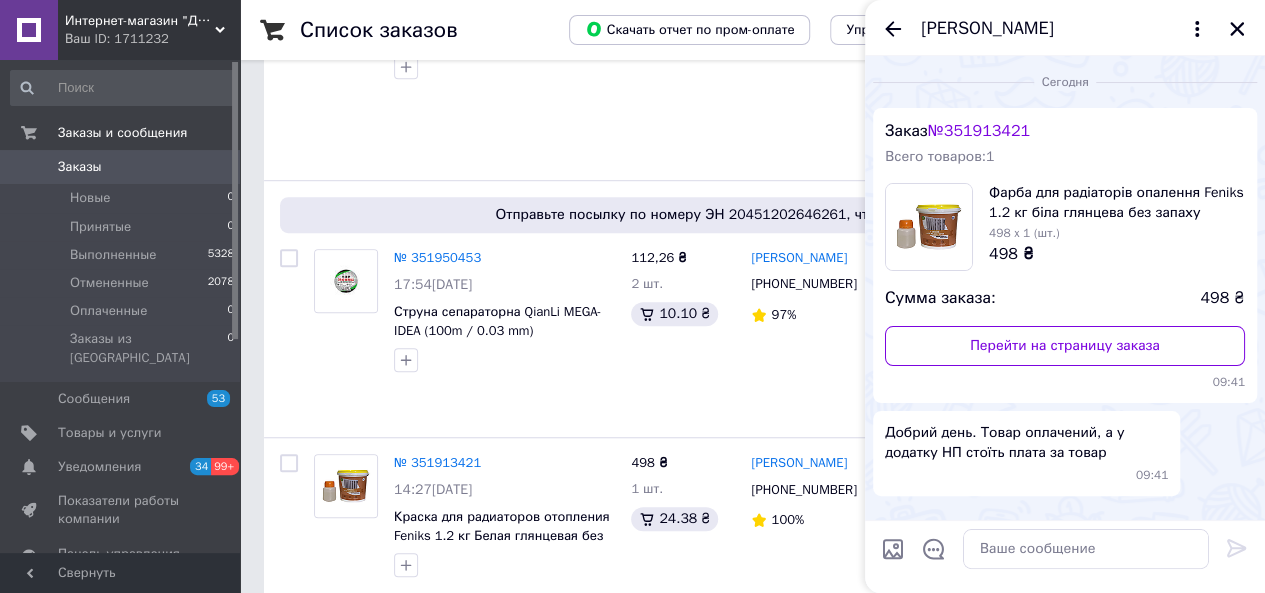 scroll, scrollTop: 241, scrollLeft: 0, axis: vertical 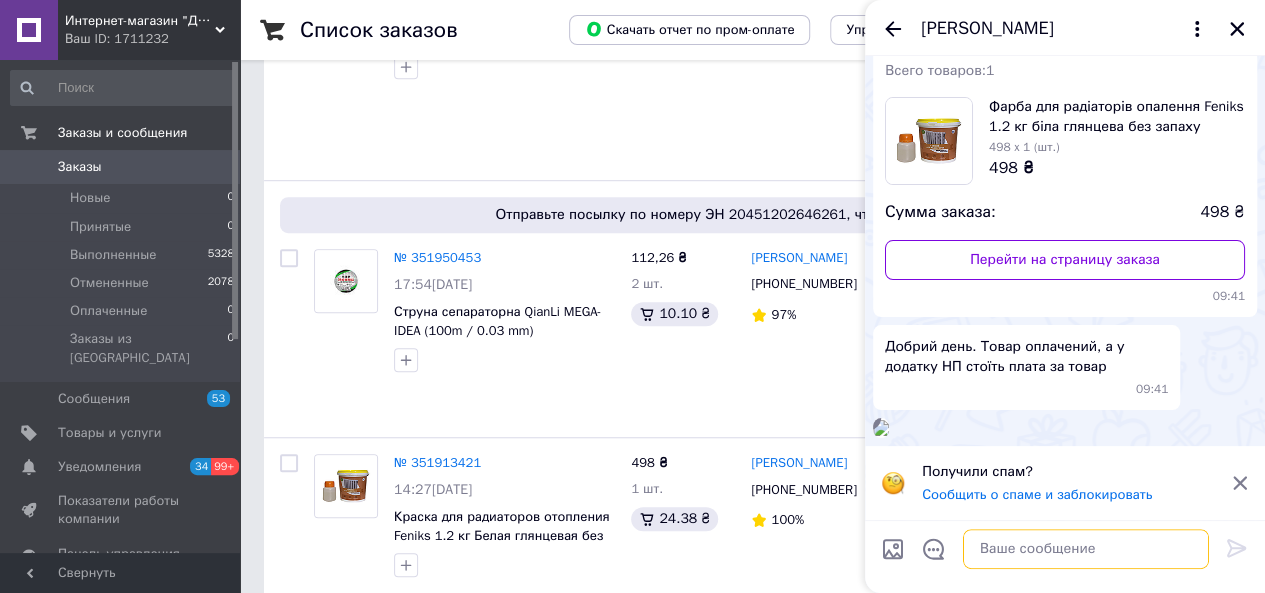 click at bounding box center (1086, 549) 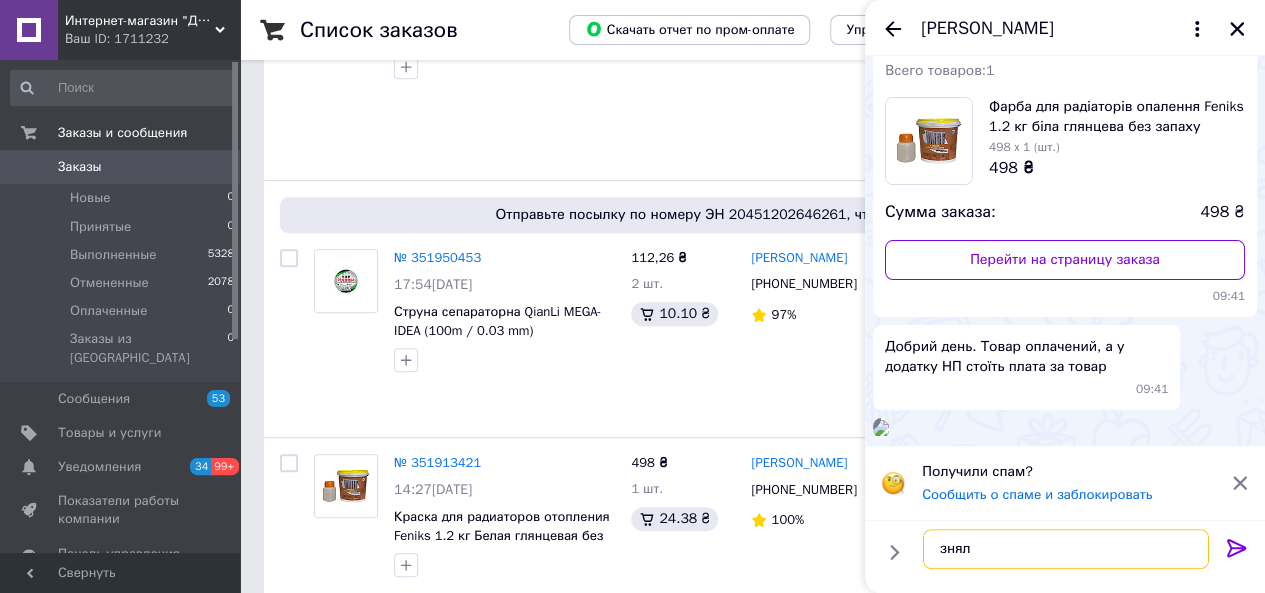 type on "зняли" 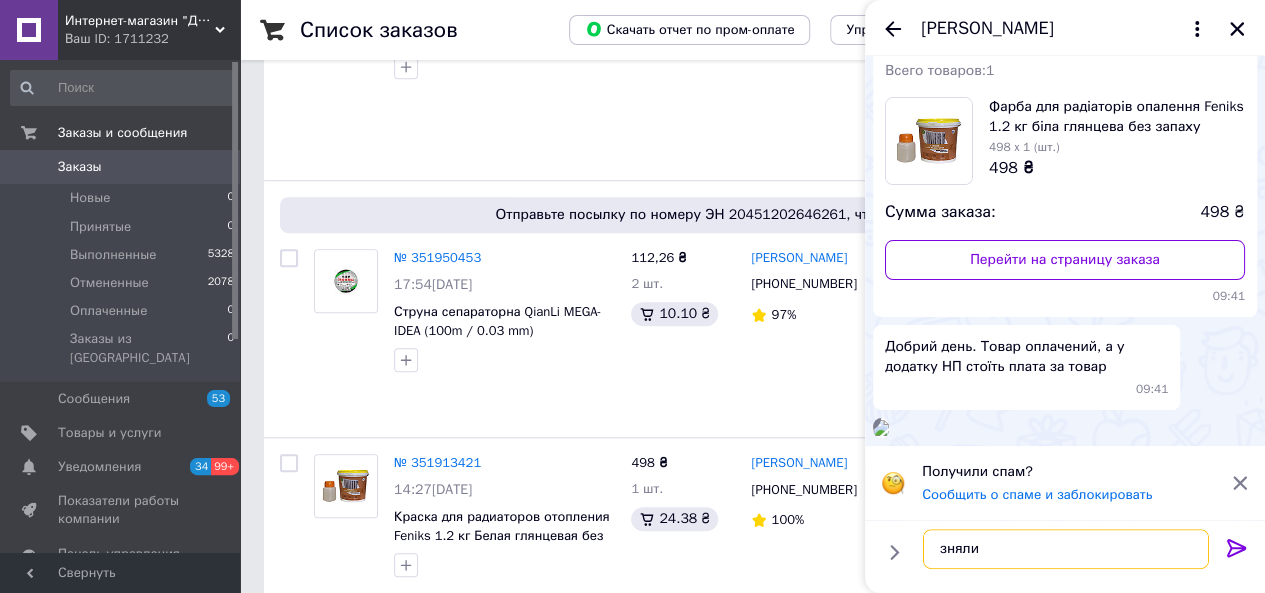type 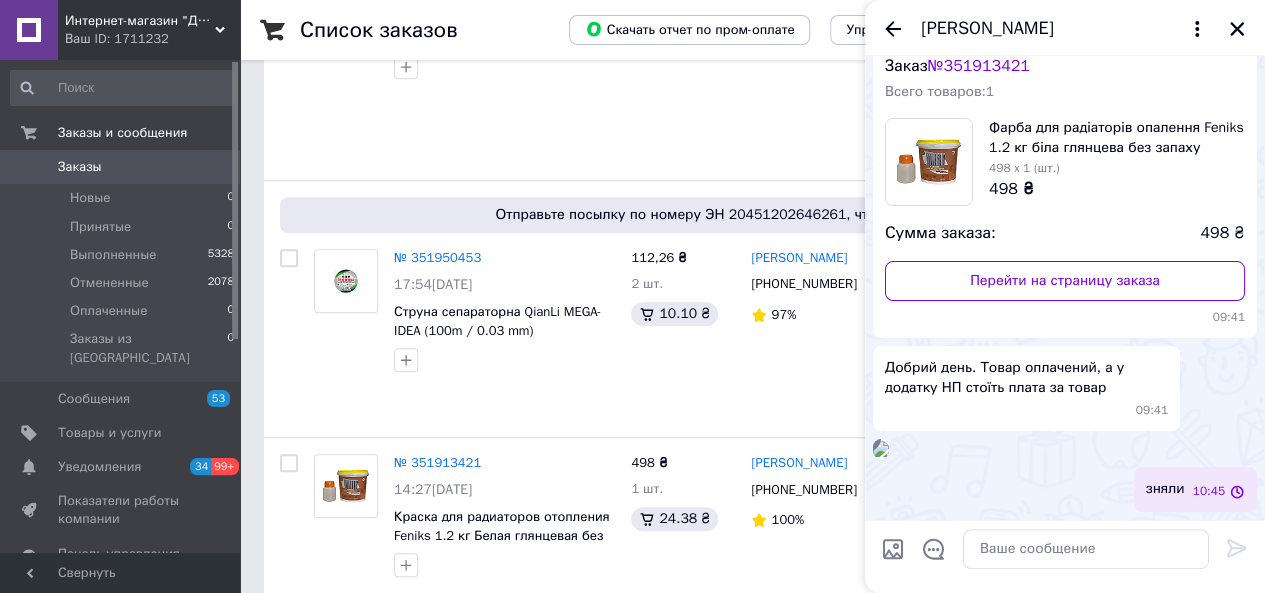 scroll, scrollTop: 344, scrollLeft: 0, axis: vertical 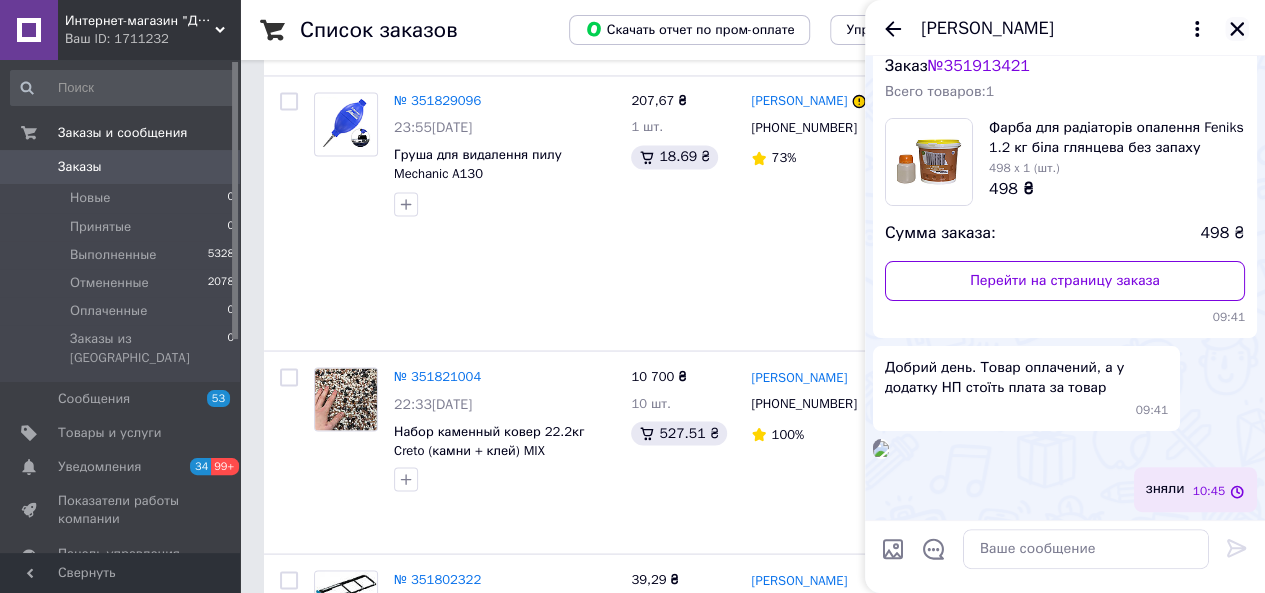 click 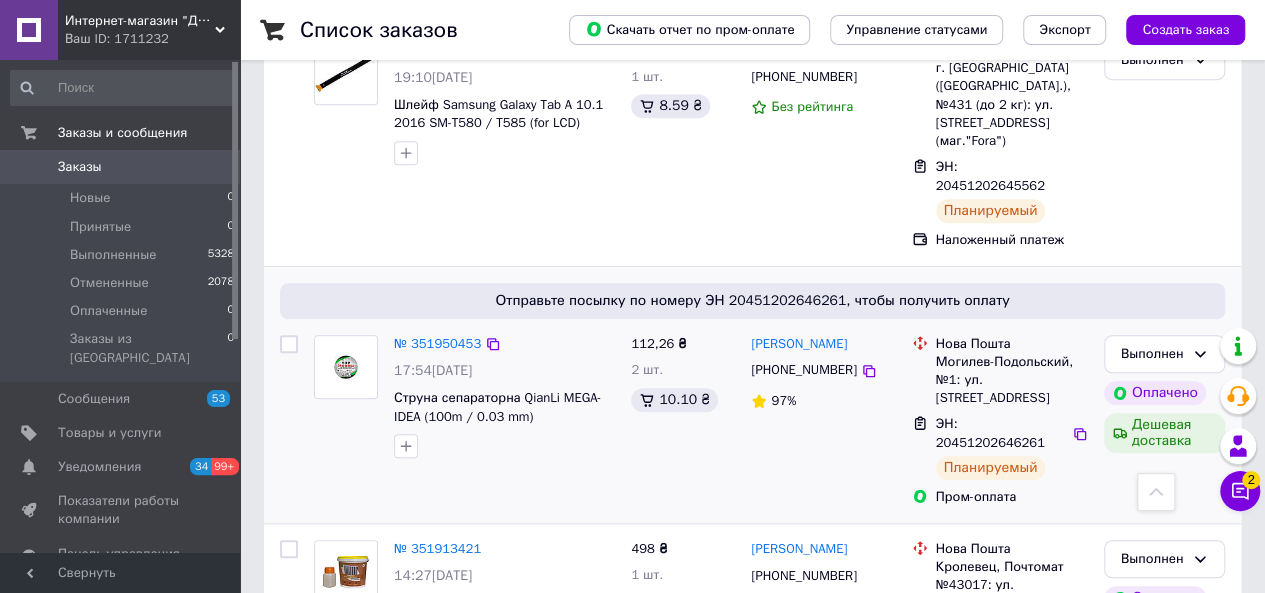 scroll, scrollTop: 570, scrollLeft: 0, axis: vertical 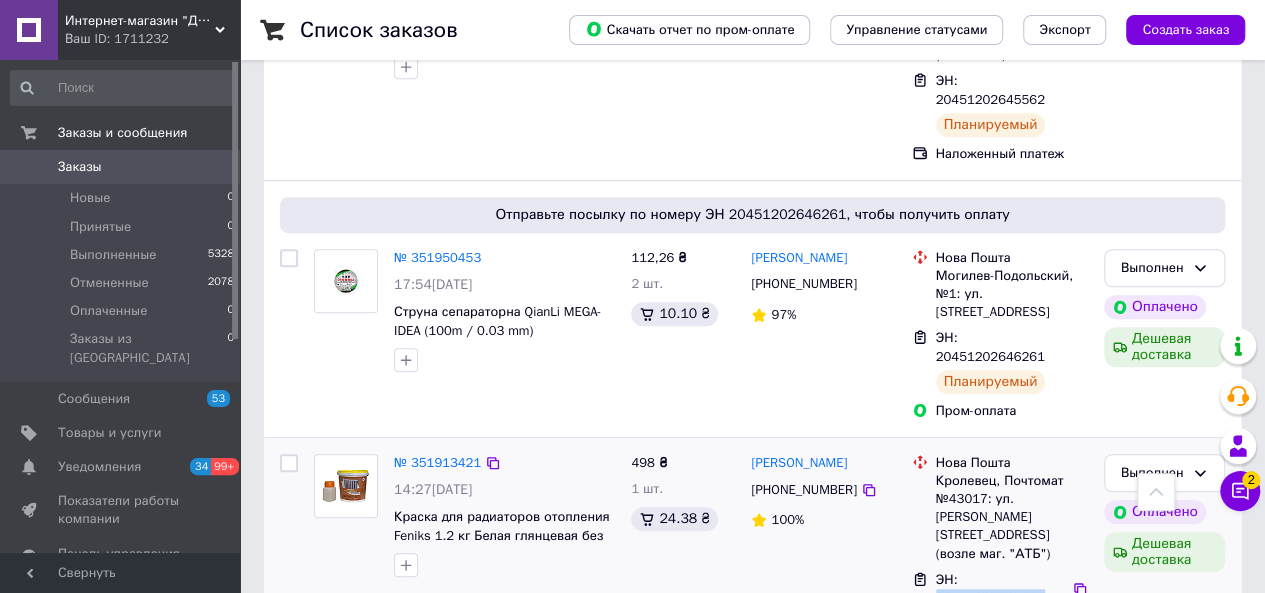 drag, startPoint x: 960, startPoint y: 455, endPoint x: 1054, endPoint y: 446, distance: 94.42987 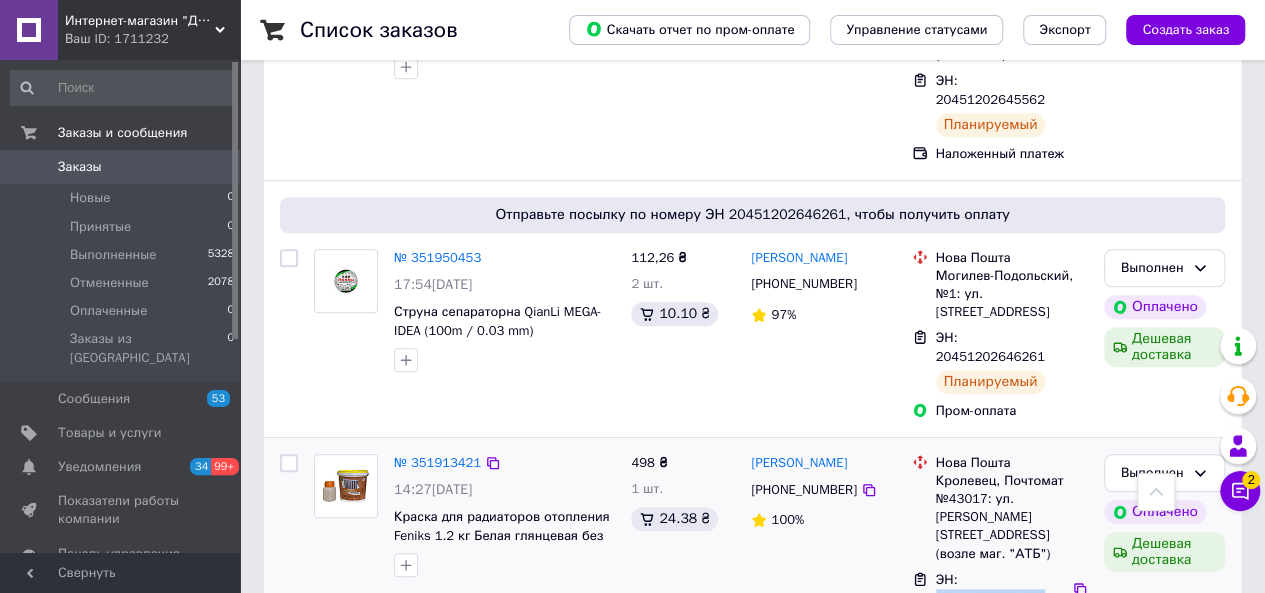 click on "ЭН: 20451202364038" at bounding box center [990, 589] 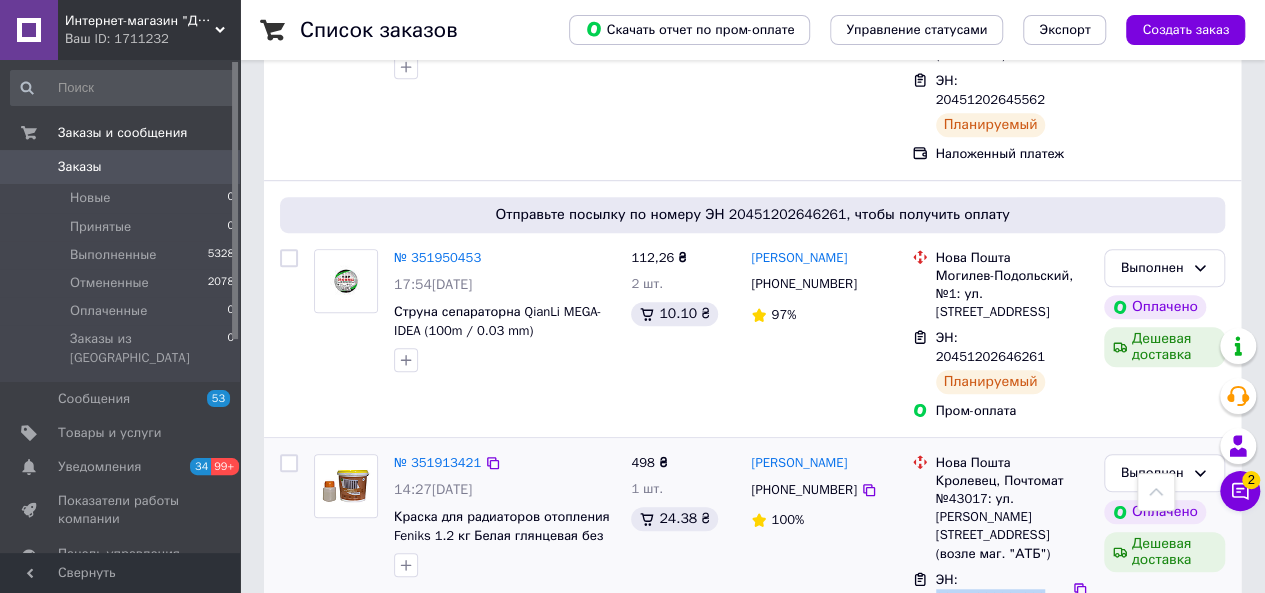 copy on "20451202364038" 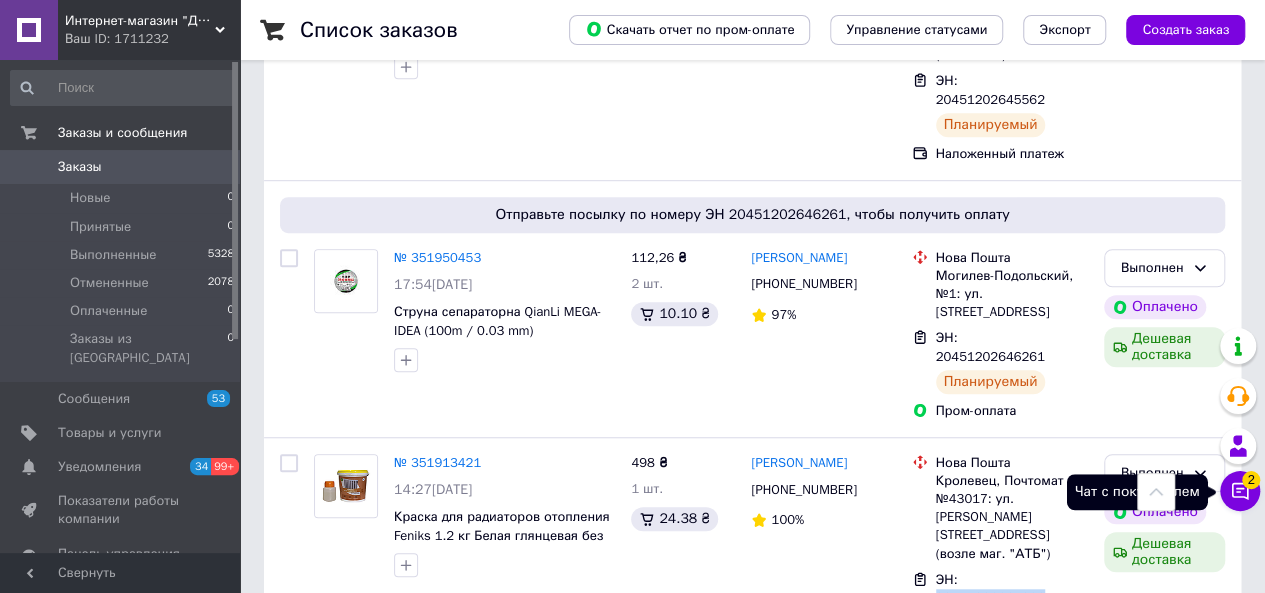click on "Чат с покупателем 2" at bounding box center [1240, 491] 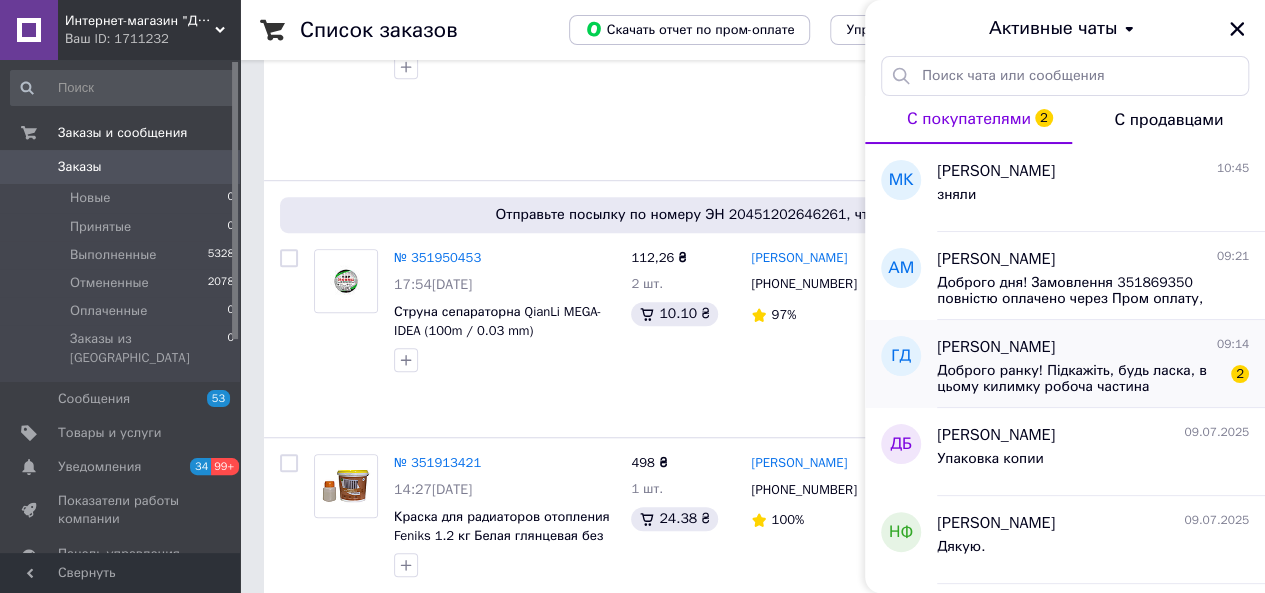 click on "Ганна Дудник 09:14" at bounding box center [1093, 347] 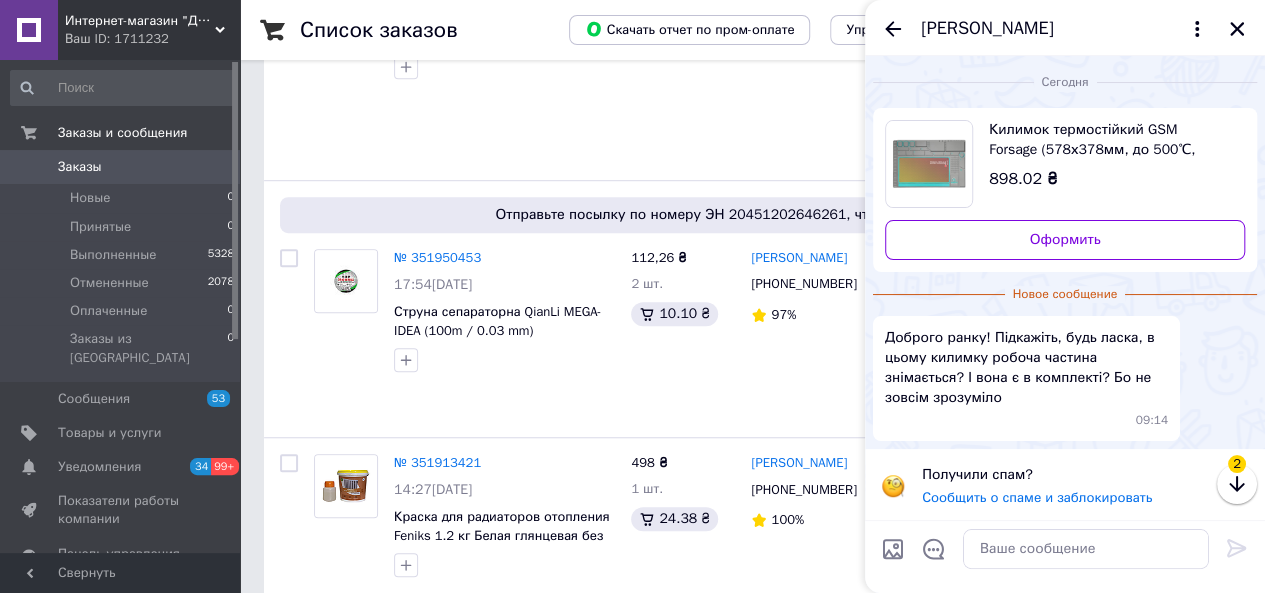 scroll, scrollTop: 2, scrollLeft: 0, axis: vertical 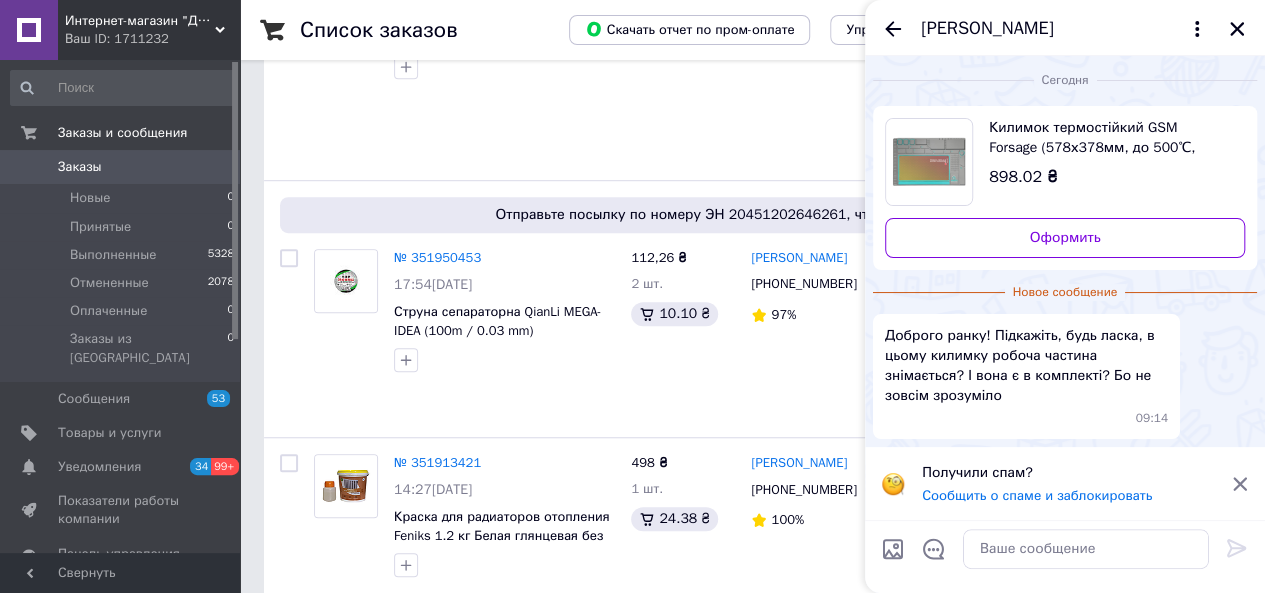click on "Список заказов   Скачать отчет по пром-оплате Управление статусами Экспорт Создать заказ Фильтры Сохраненные фильтры: Все (7406) Заказ Сумма Покупатель Доставка и оплата Статус Отправьте посылку по номеру ЭН 20451202819849, чтобы получить оплату № 352023206 10:14, 10.07.2025 Эпоксидная краска для радиаторов отопления Feniks 1.2 кг цвет Черный термостойкая 498 ₴ 1 шт. 24.38 ₴ Михаил Ковтун +380975117501 100% Нова Пошта Кролевец, Почтомат №43017: ул. Леси Украинки, 3 (возле маг. "АТБ") ЭН: 20451202819849 Планируемый Пром-оплата Выполнен Оплачено Дешевая доставка № 351961042 19:10, 09.07.2025 112,25 ₴ 1 шт. 8.59 ₴ +380674683053 97%" at bounding box center (752, 10546) 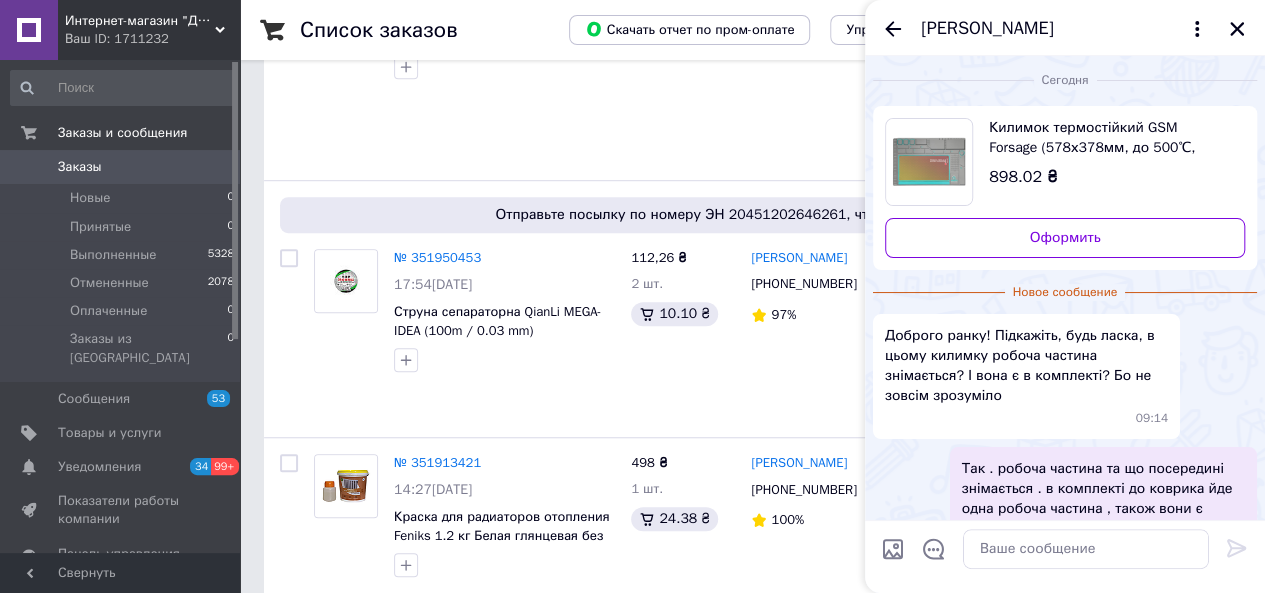 click 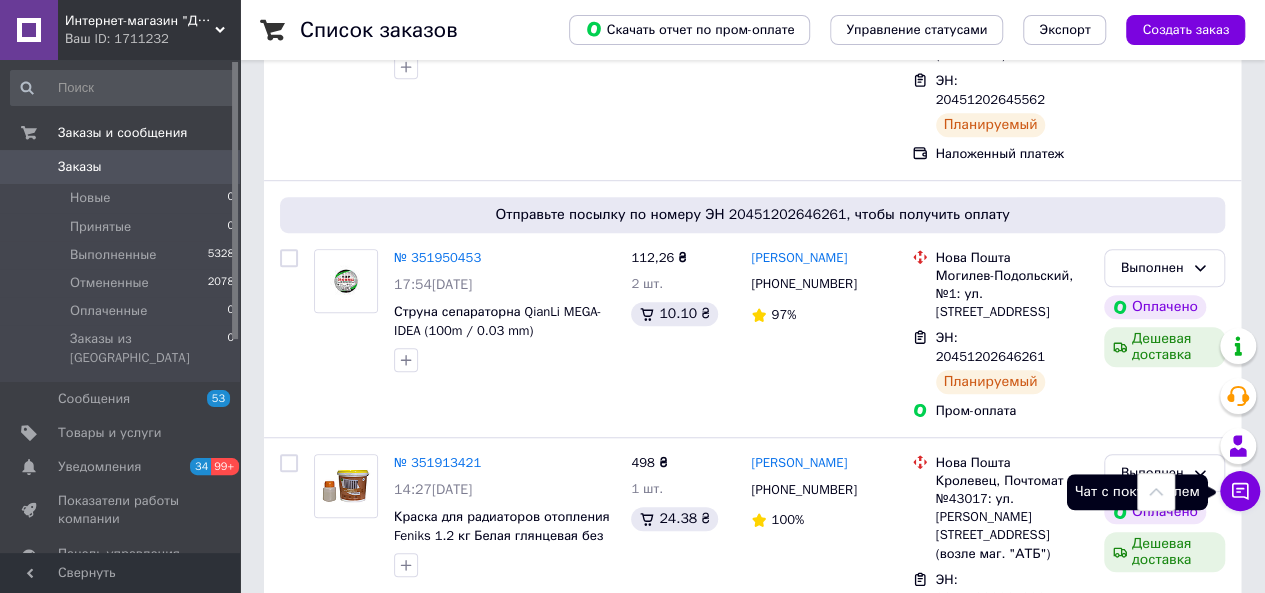 click 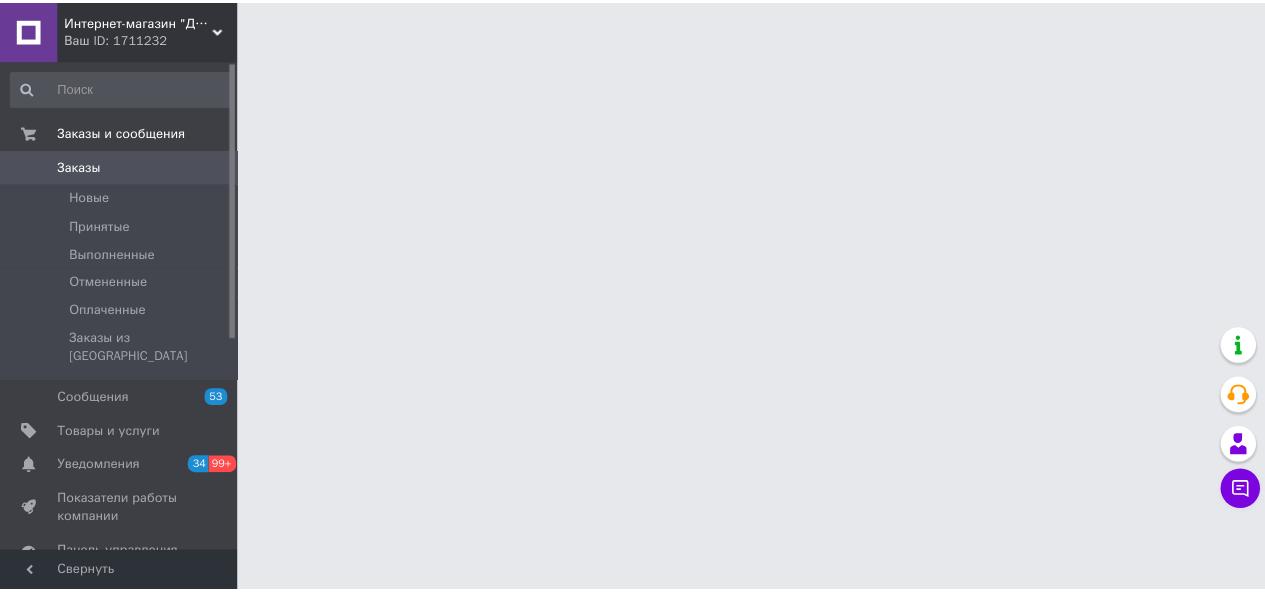 scroll, scrollTop: 0, scrollLeft: 0, axis: both 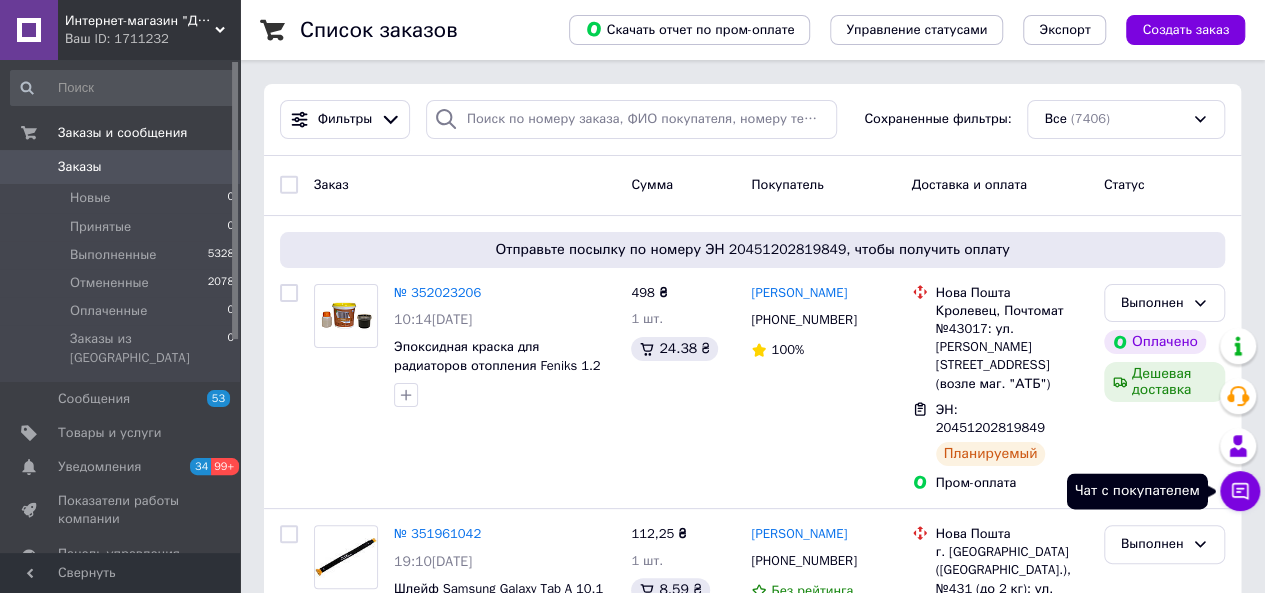 click on "Чат с покупателем" at bounding box center [1240, 491] 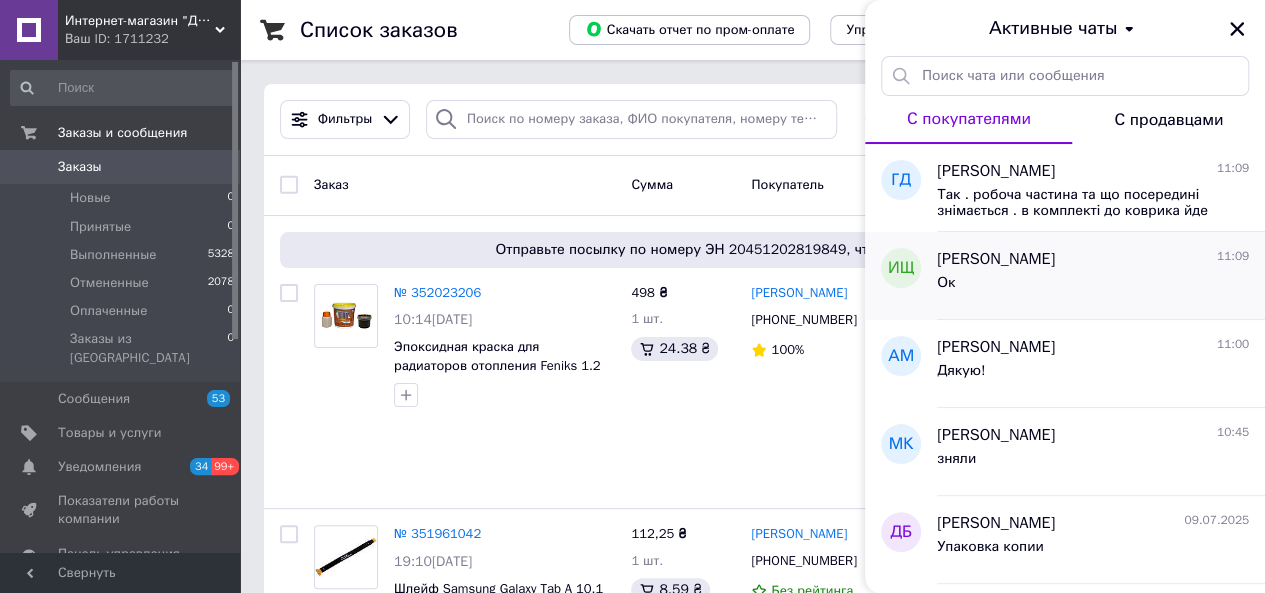 click on "Ок" at bounding box center (1093, 287) 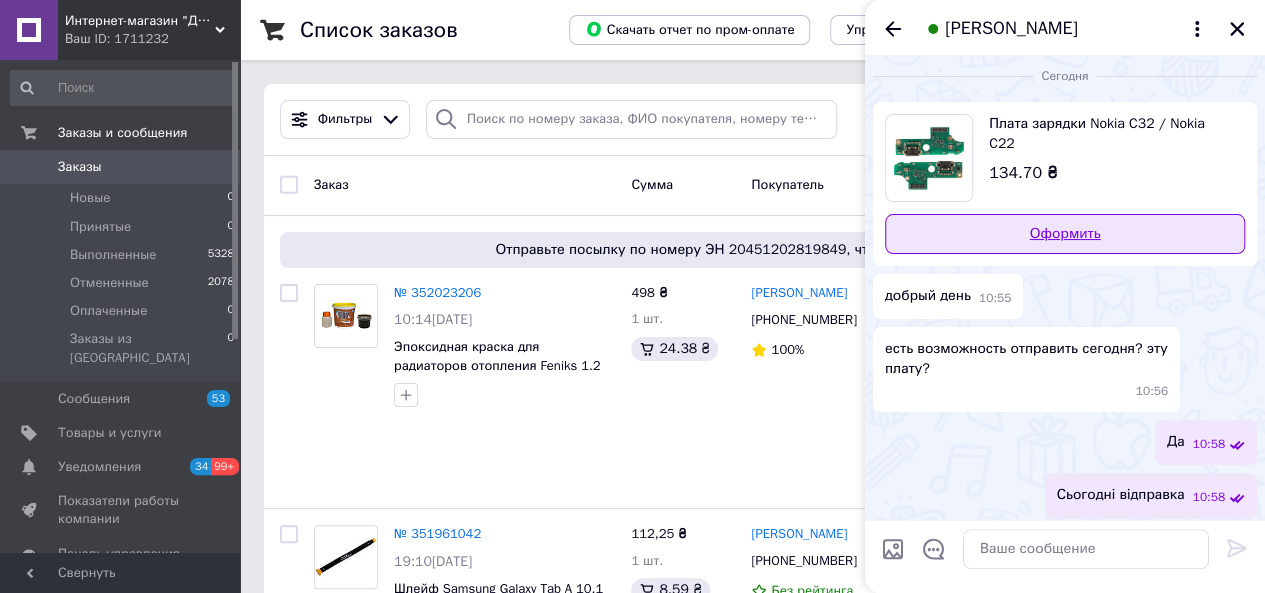 scroll, scrollTop: 0, scrollLeft: 0, axis: both 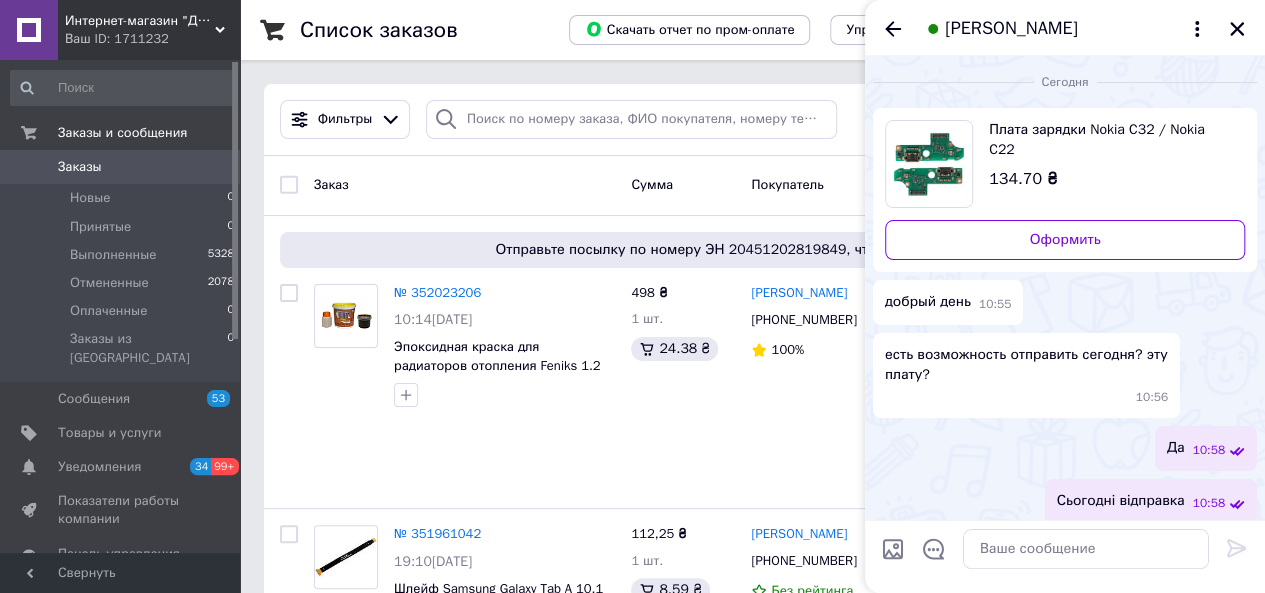 click on "Плата зарядки Nokia C32 / Nokia C22" at bounding box center (1109, 140) 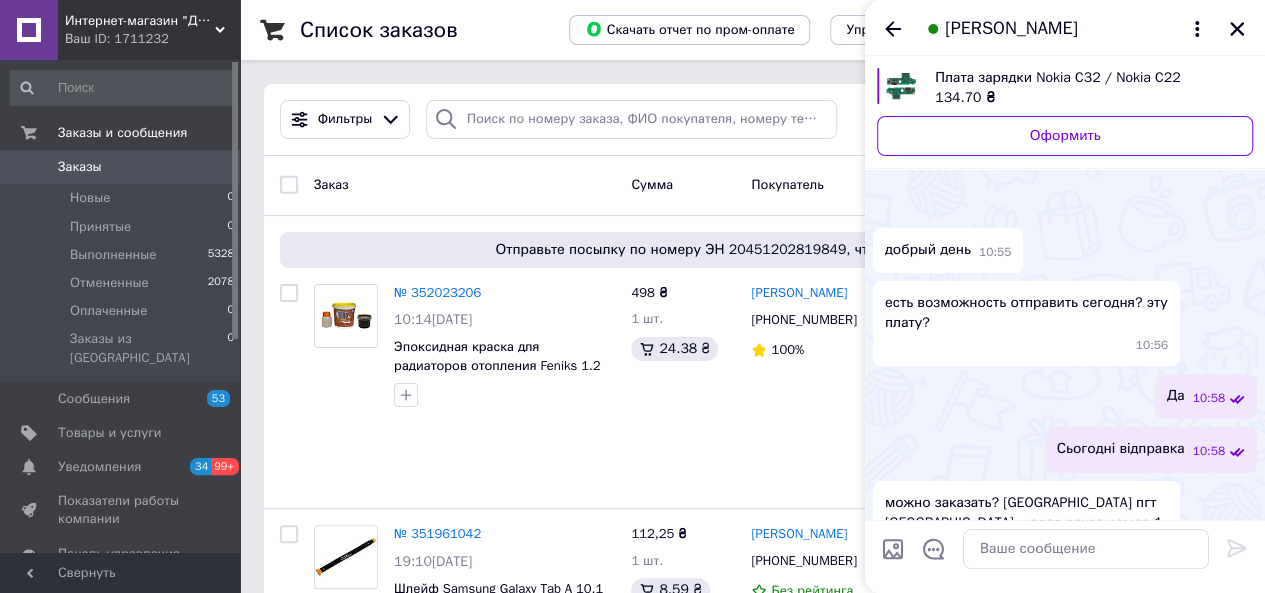 scroll, scrollTop: 146, scrollLeft: 0, axis: vertical 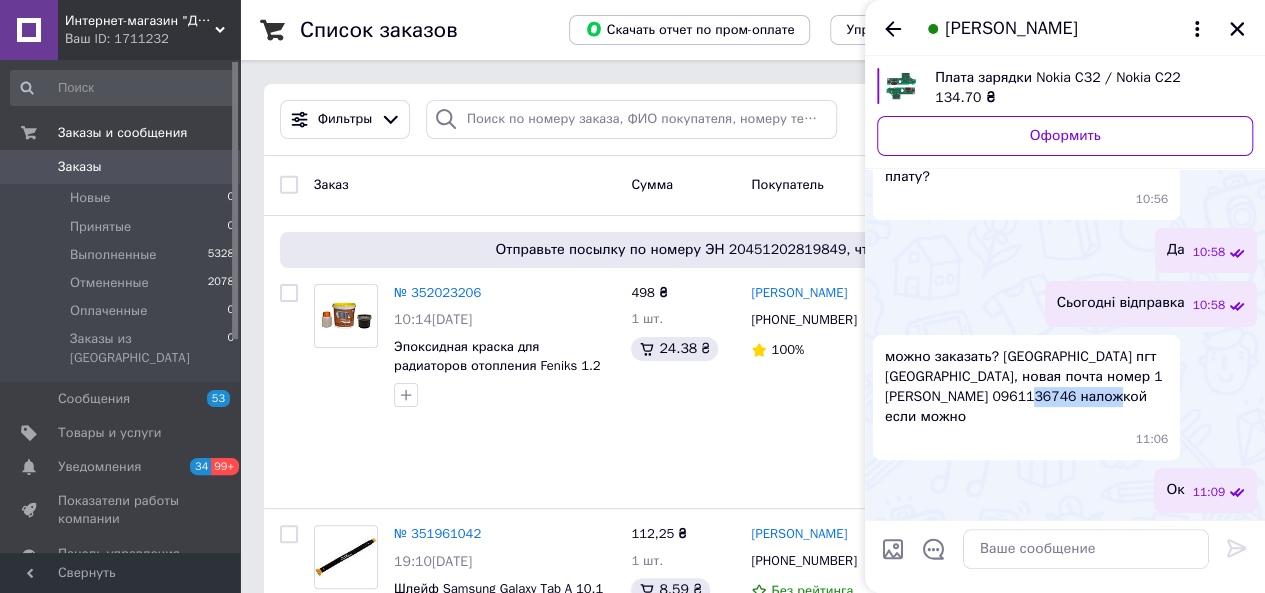 drag, startPoint x: 1070, startPoint y: 399, endPoint x: 990, endPoint y: 399, distance: 80 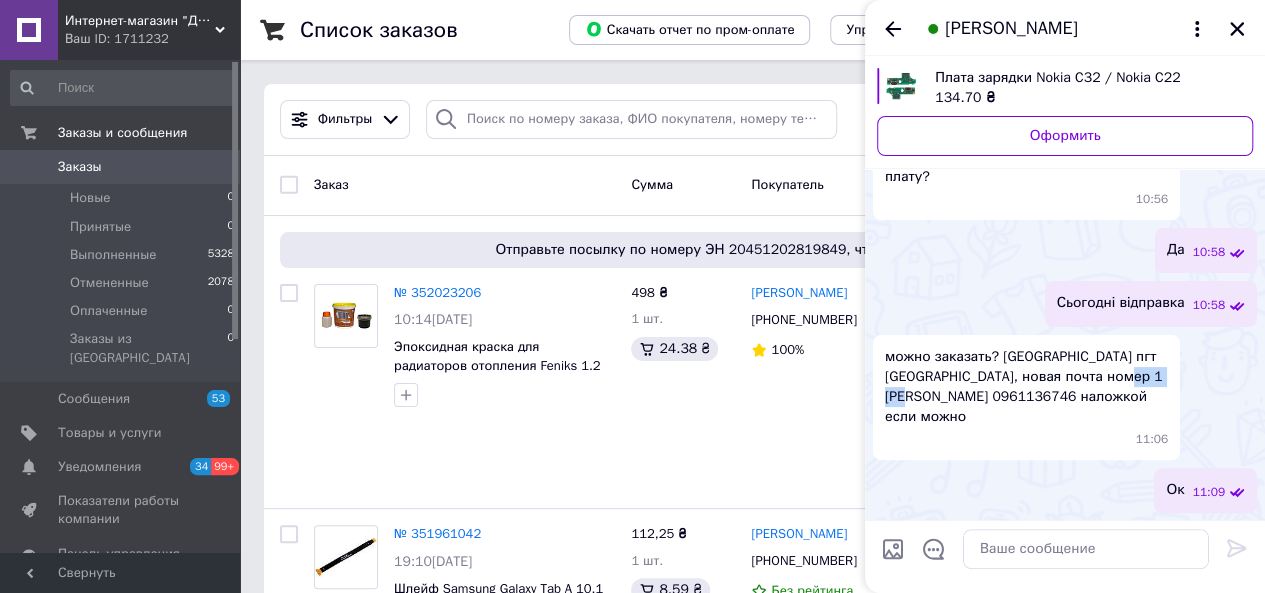 drag, startPoint x: 1104, startPoint y: 383, endPoint x: 1167, endPoint y: 384, distance: 63.007935 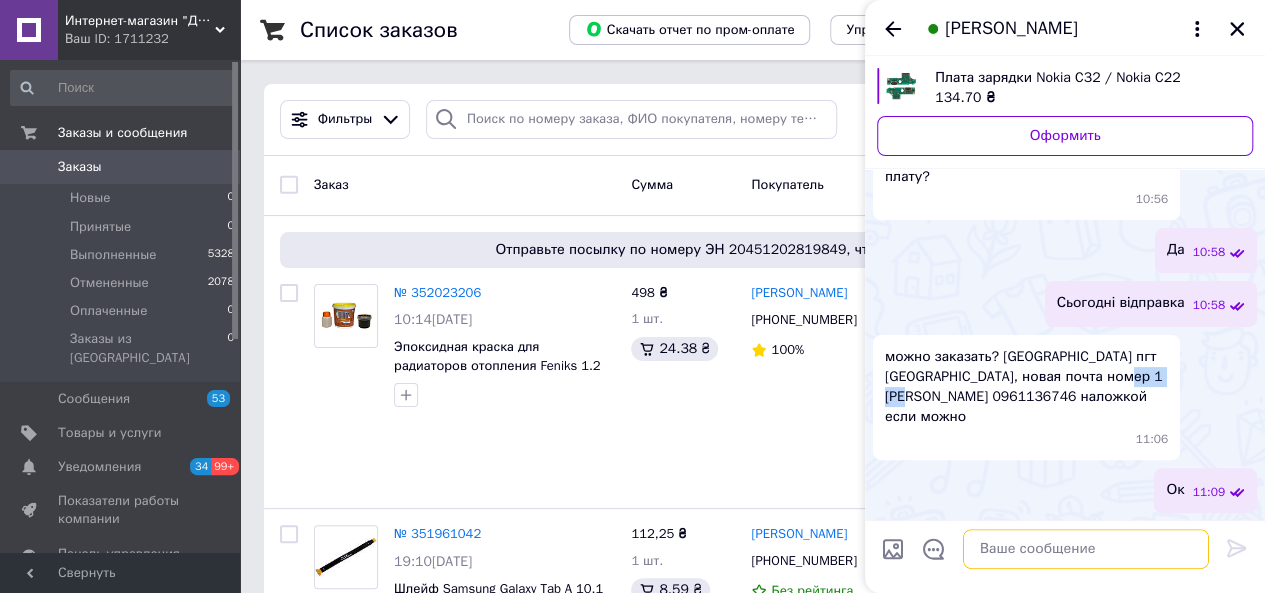 click at bounding box center [1086, 549] 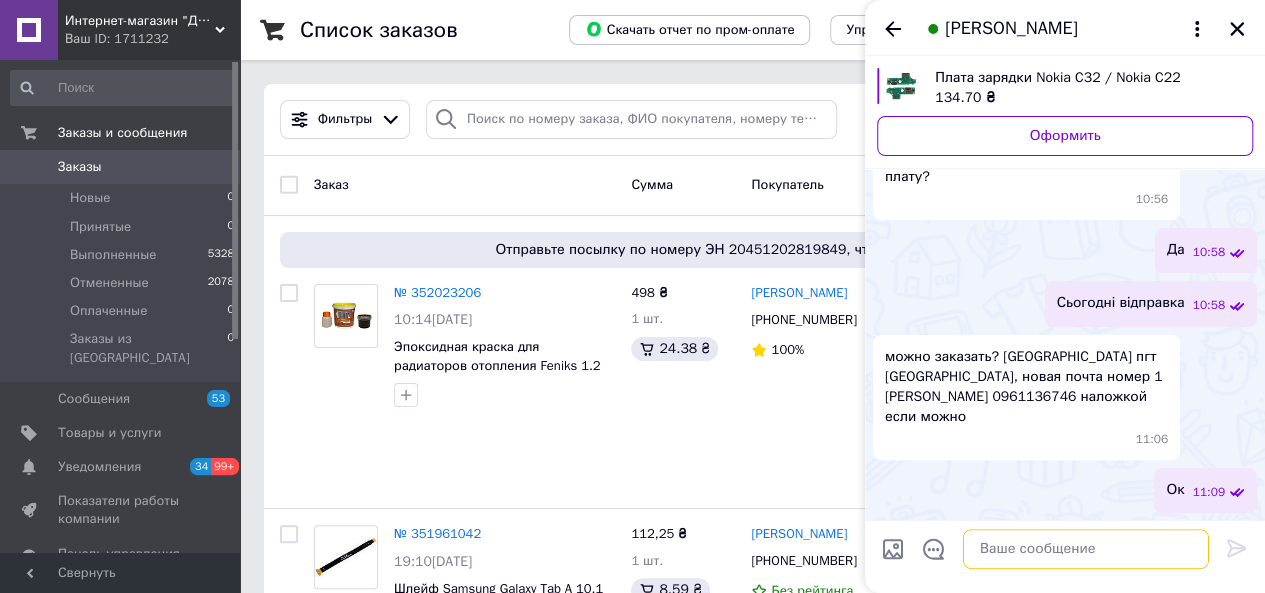 paste on "20 4512 0285 4070" 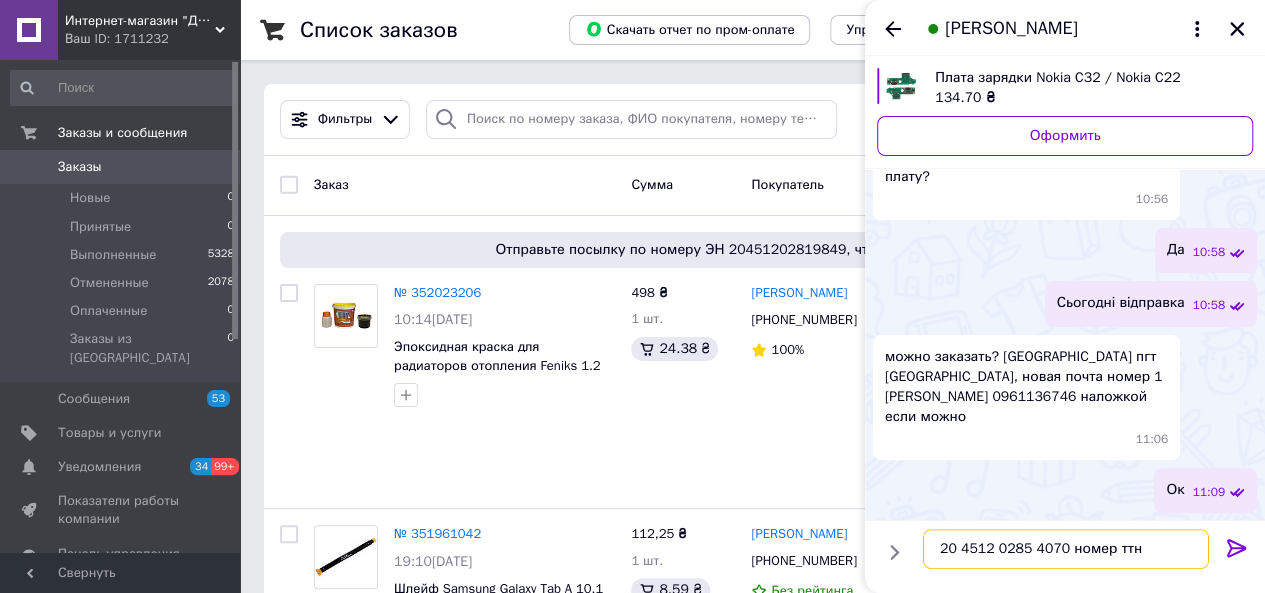 type on "20 4512 0285 4070 номер ттн" 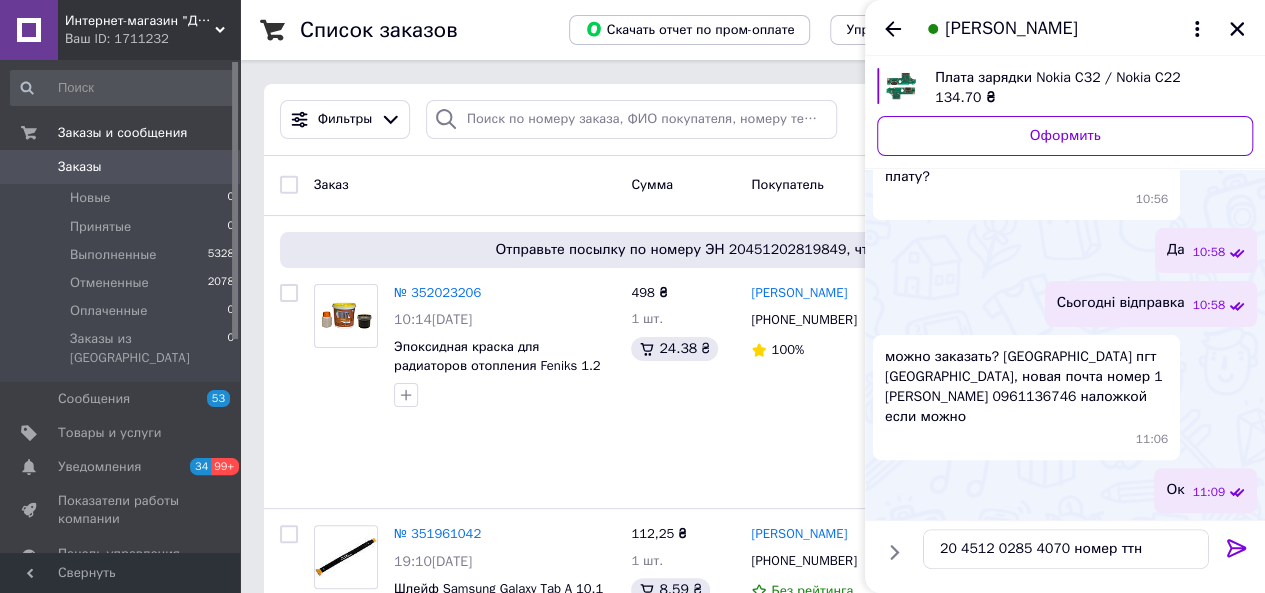 click 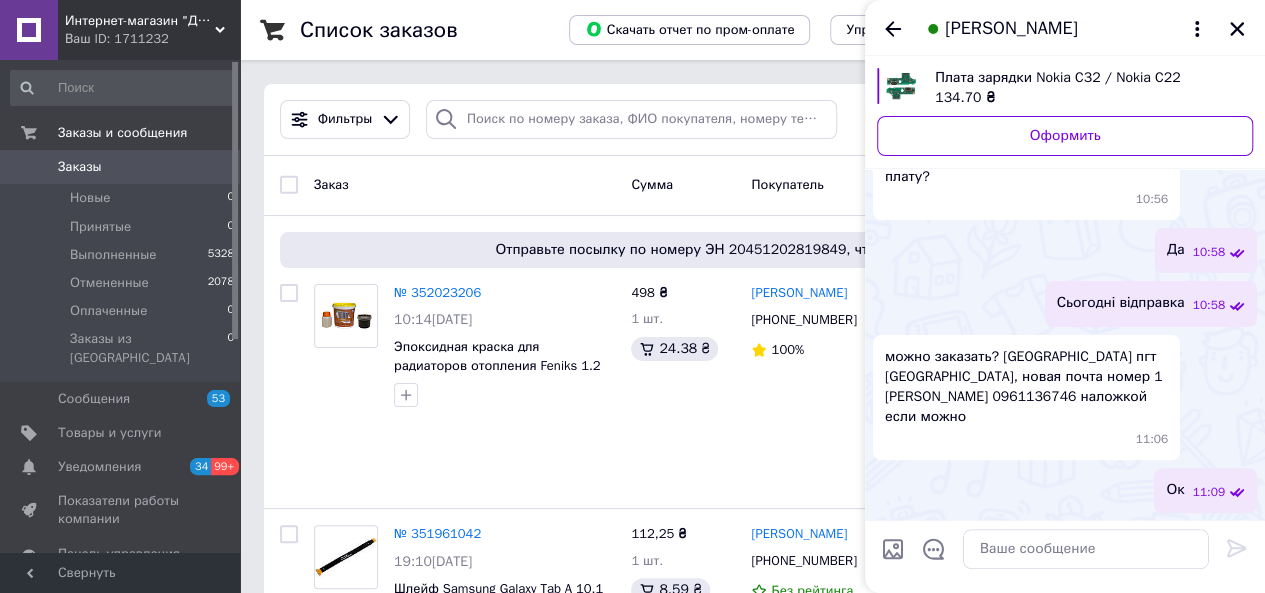 scroll, scrollTop: 200, scrollLeft: 0, axis: vertical 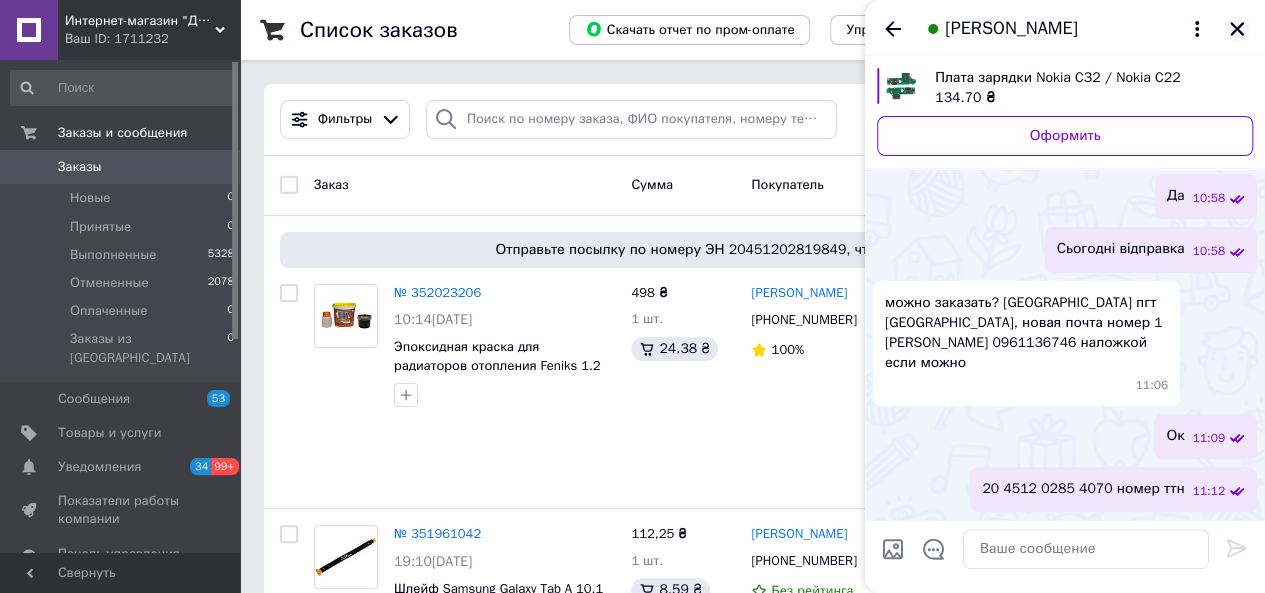 click 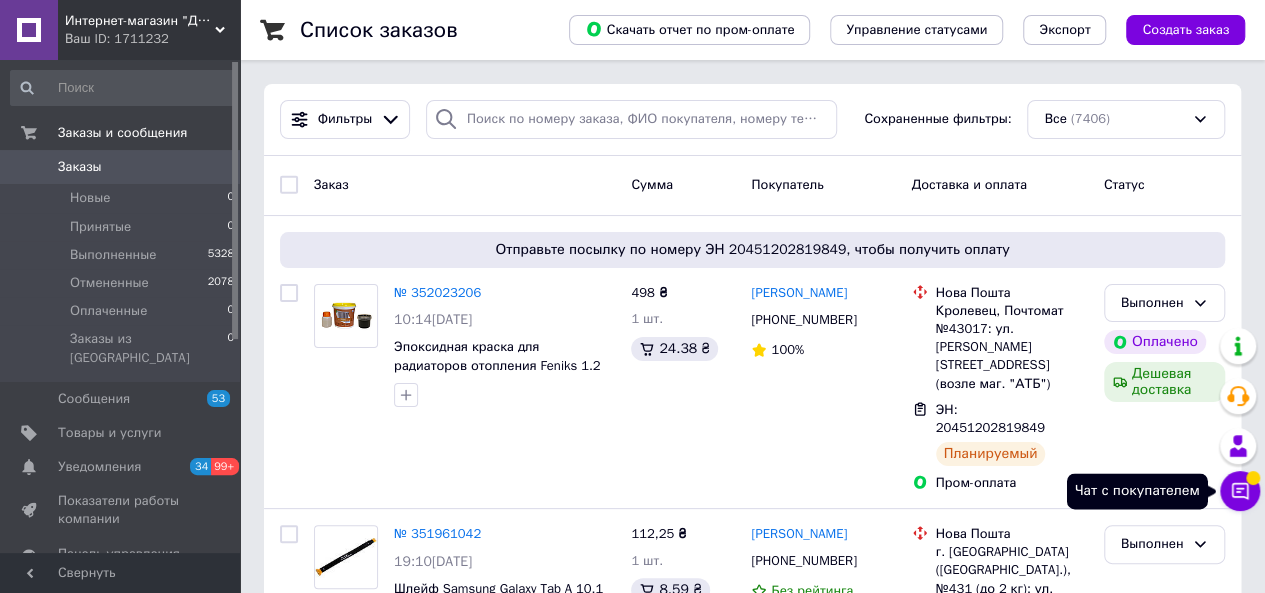 click 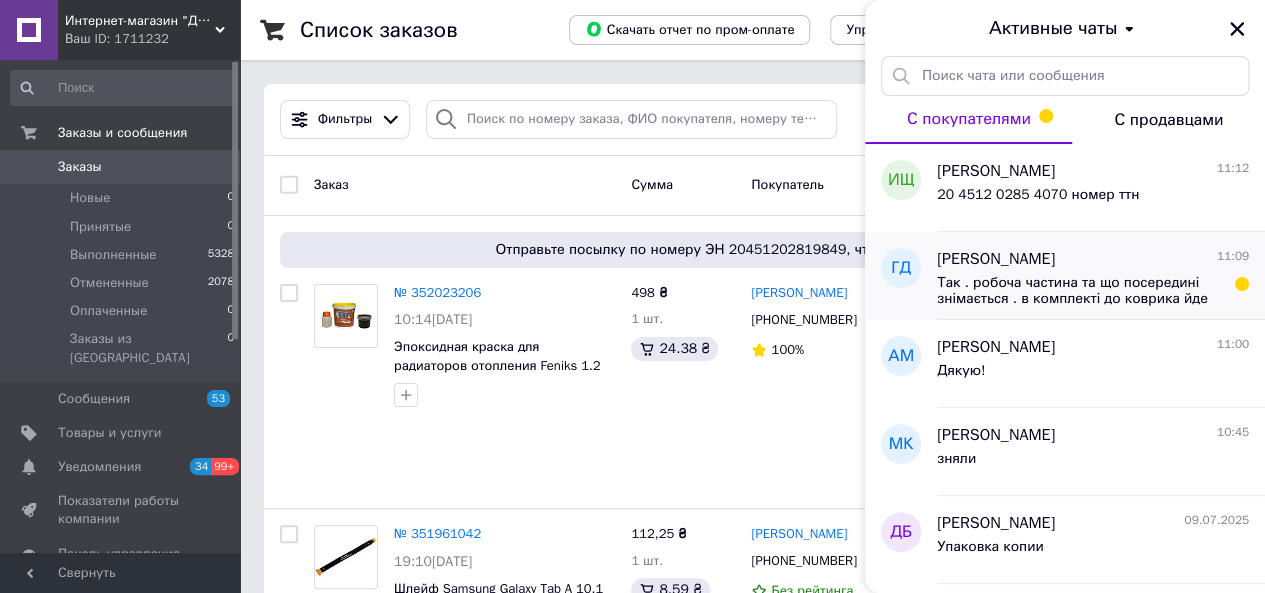 click on "Так . робоча частина та що посередині знімається . в комплекті до коврика йде одна робоча частина , також вони є різних кольорів" at bounding box center [1079, 291] 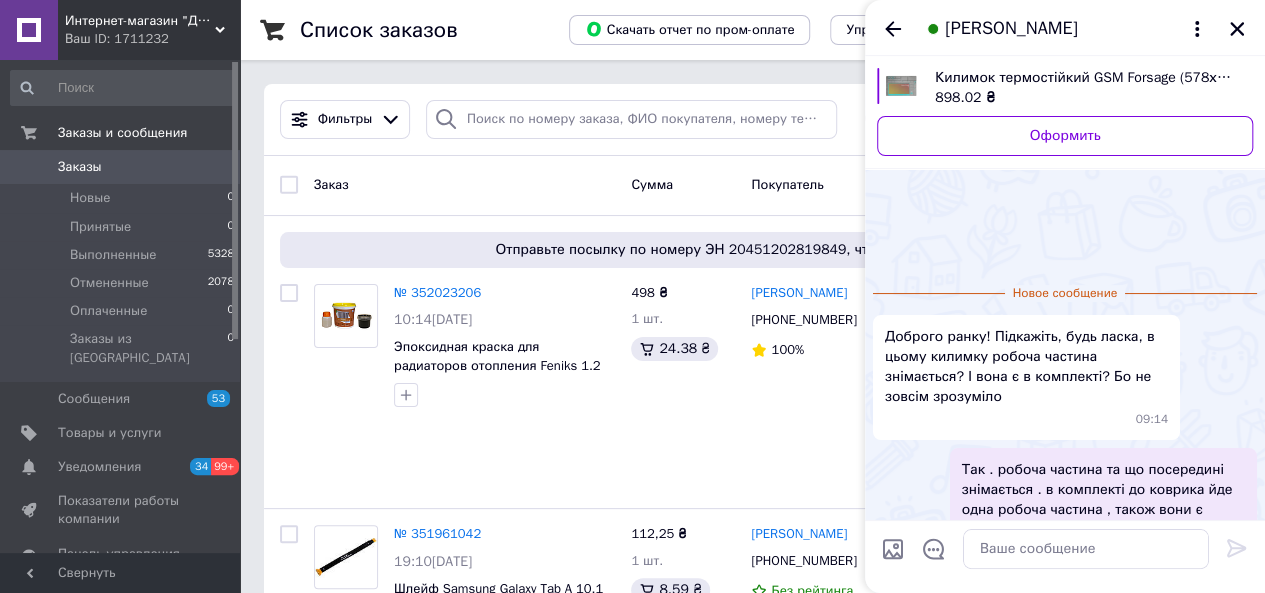 scroll, scrollTop: 62, scrollLeft: 0, axis: vertical 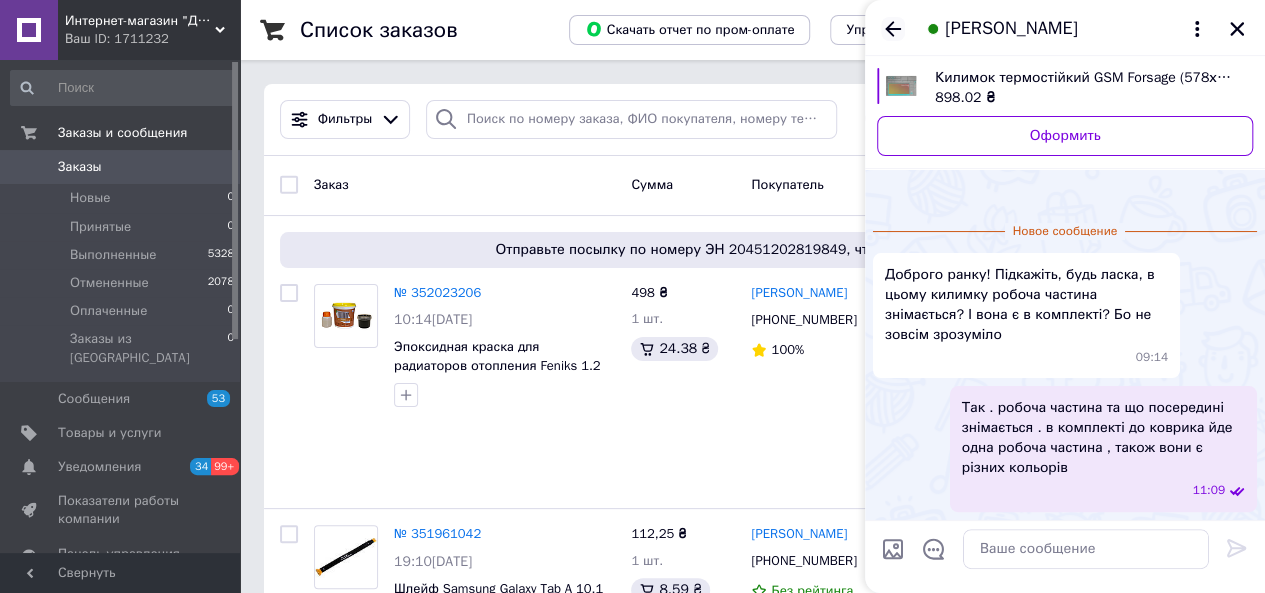 click 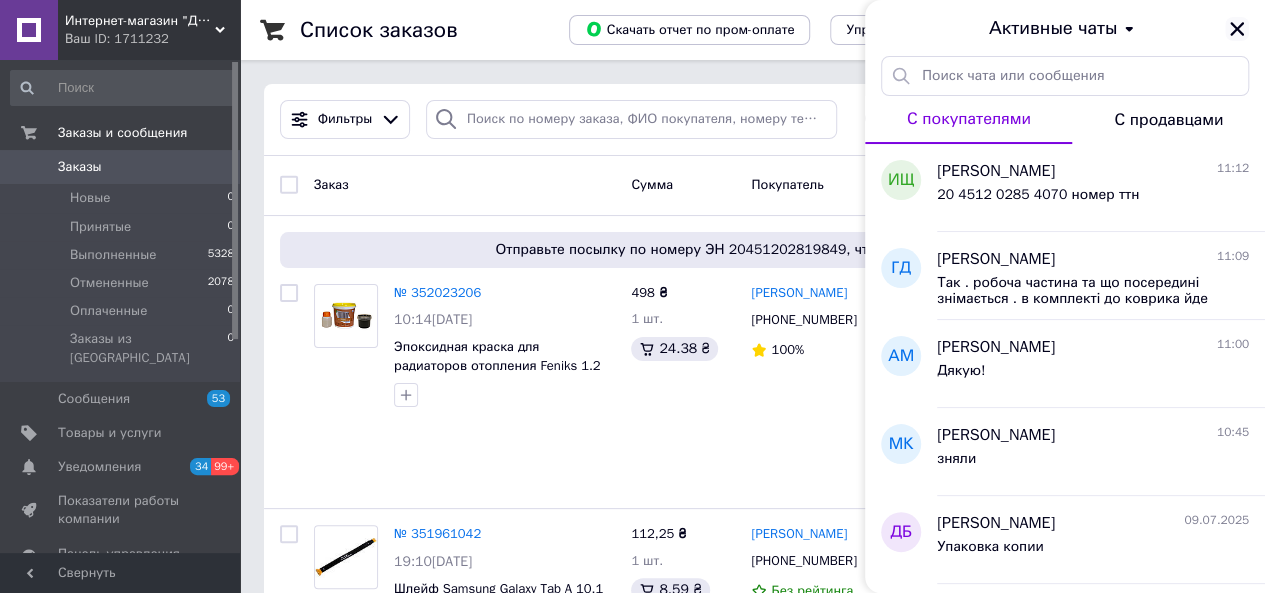 click 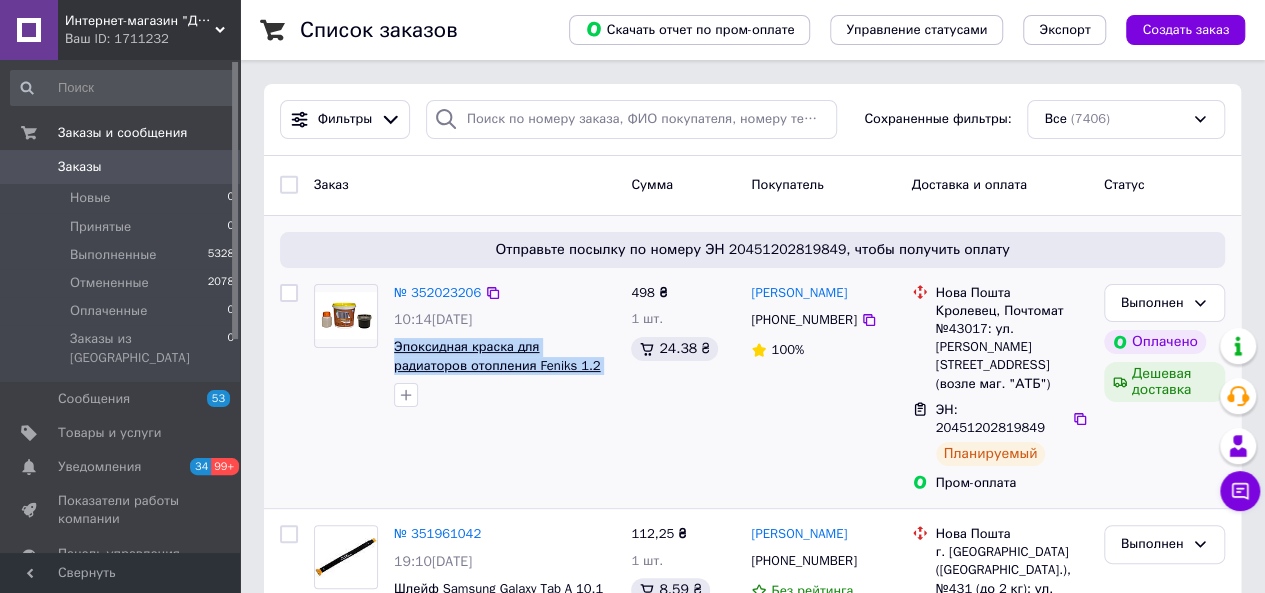 drag, startPoint x: 615, startPoint y: 365, endPoint x: 394, endPoint y: 343, distance: 222.09232 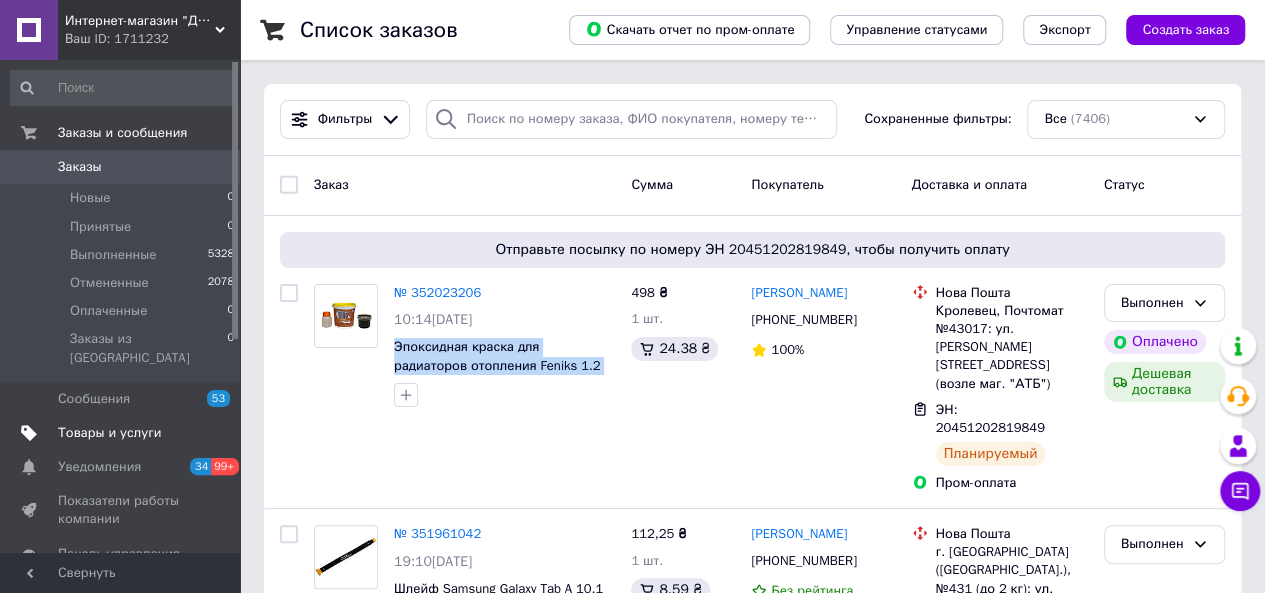 click on "Товары и услуги" at bounding box center [110, 433] 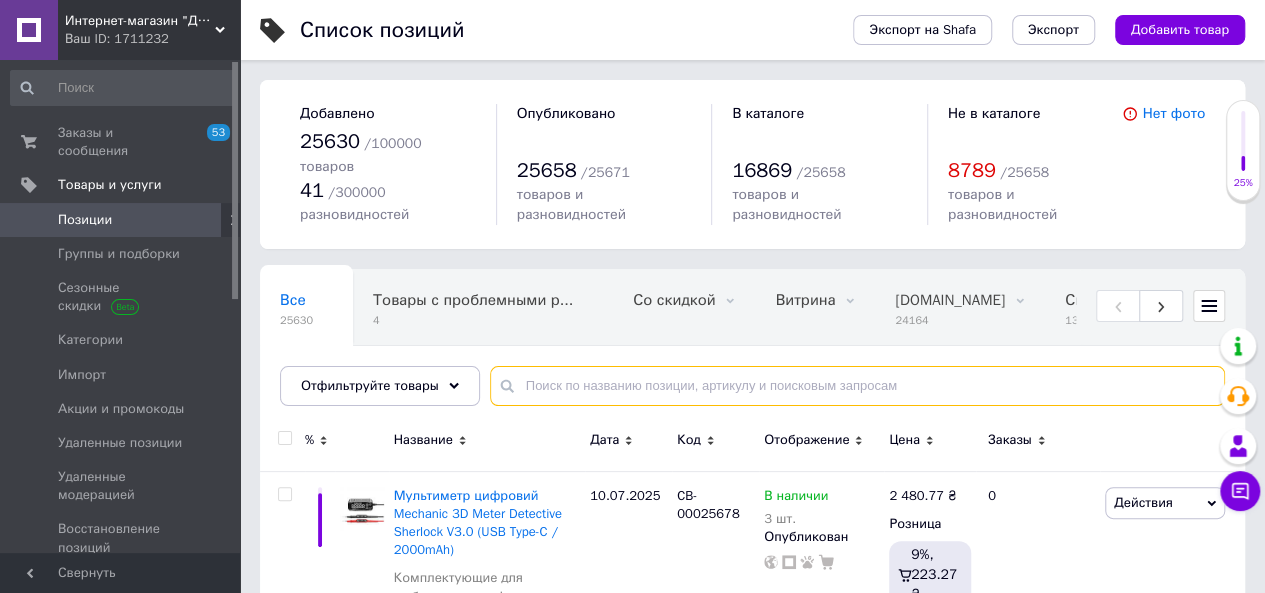 paste on "Эпоксидная краска для радиаторов отопления Feniks 1.2 кг цвет Черный" 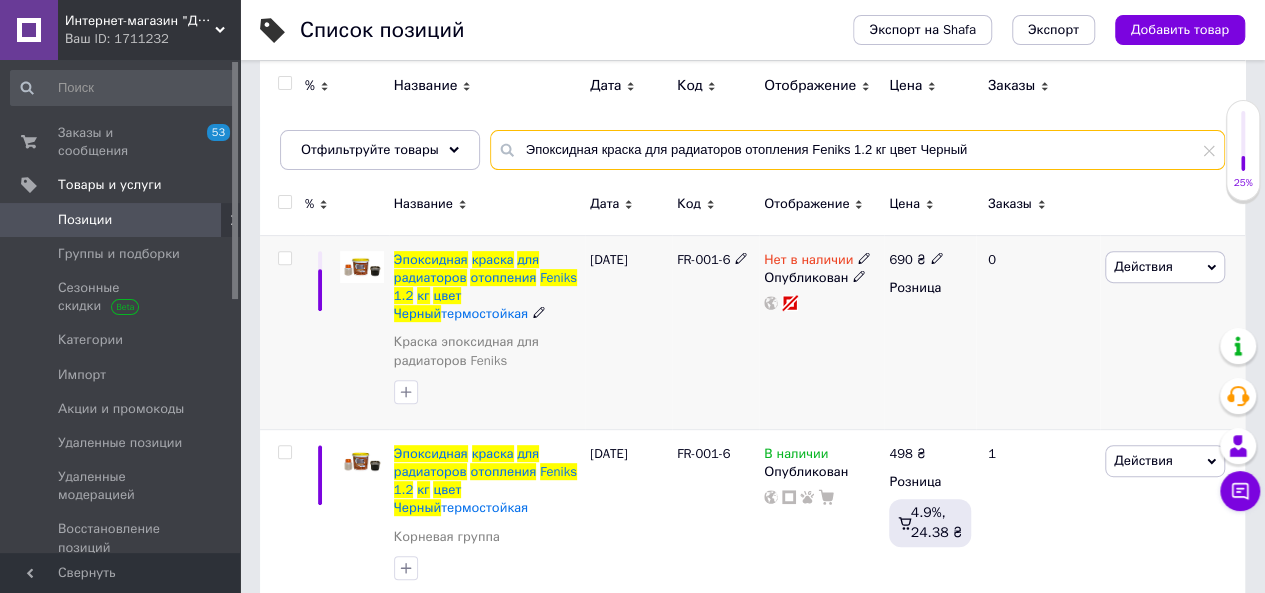 scroll, scrollTop: 246, scrollLeft: 0, axis: vertical 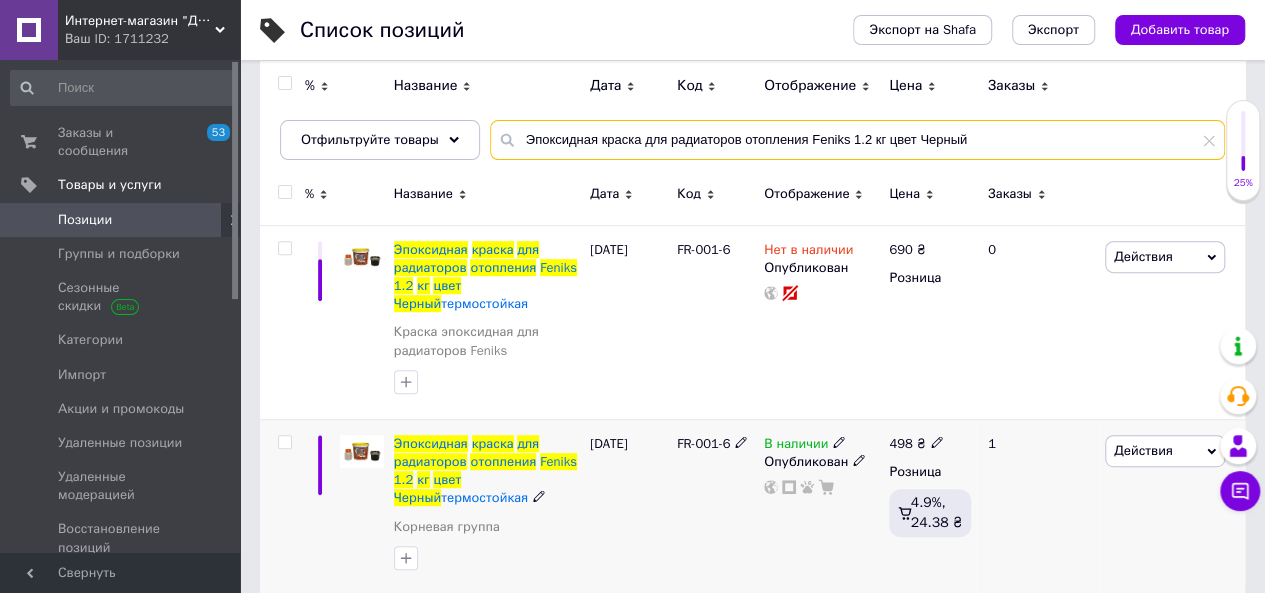 type on "Эпоксидная краска для радиаторов отопления Feniks 1.2 кг цвет Черный" 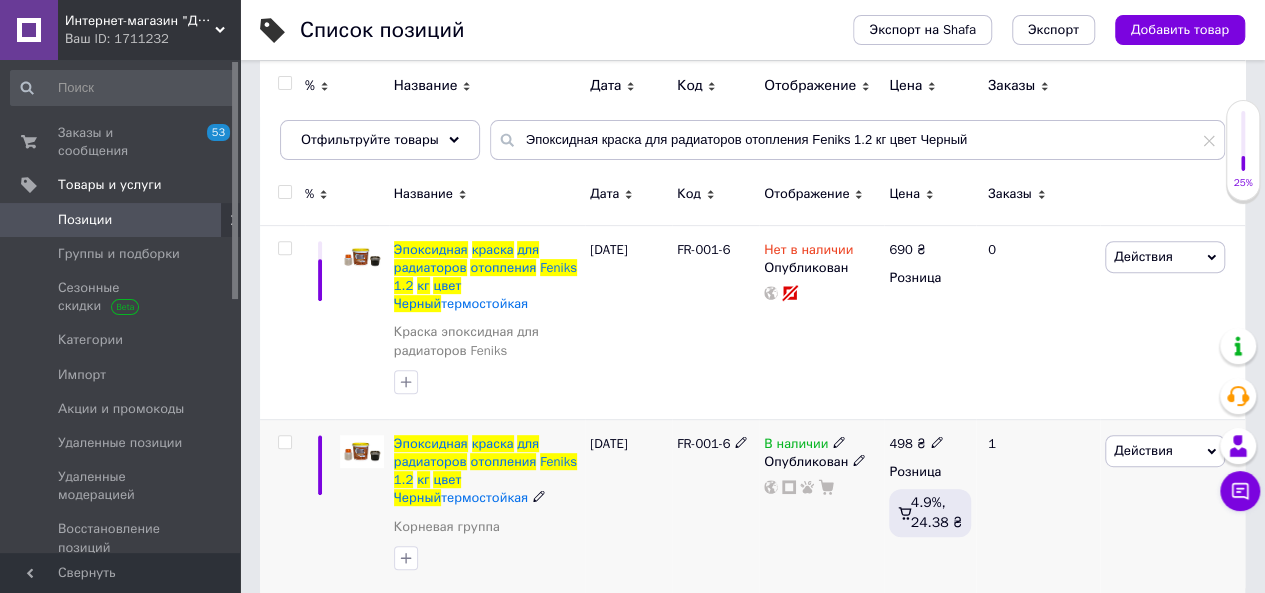 click on "498" at bounding box center (900, 443) 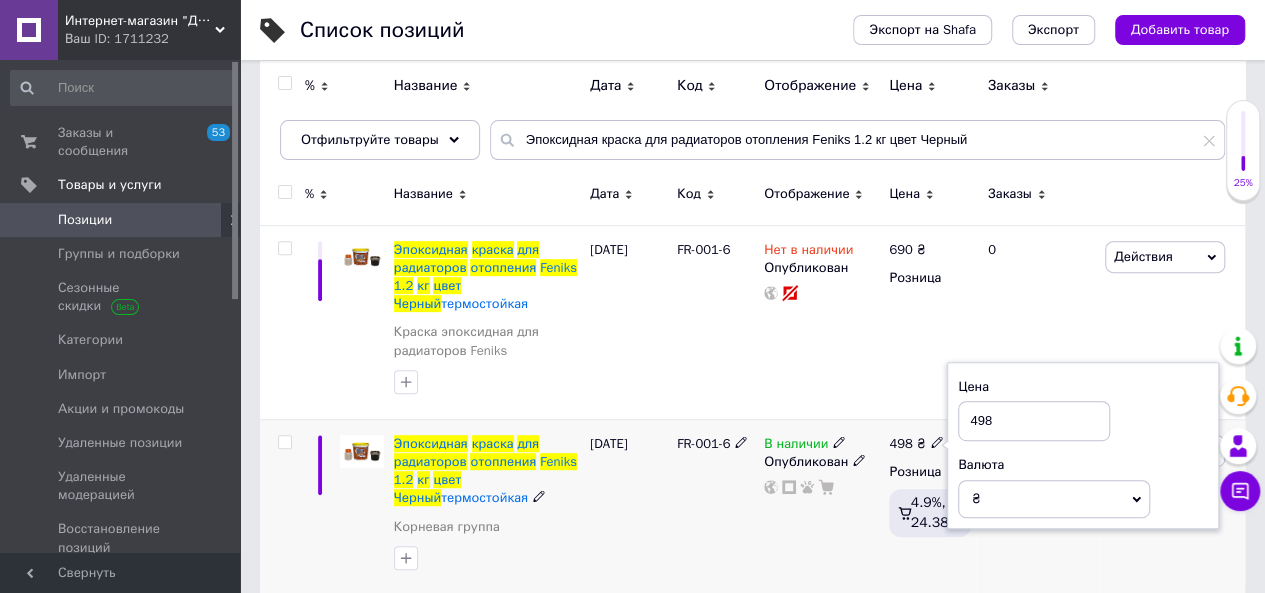 drag, startPoint x: 1006, startPoint y: 393, endPoint x: 954, endPoint y: 410, distance: 54.708317 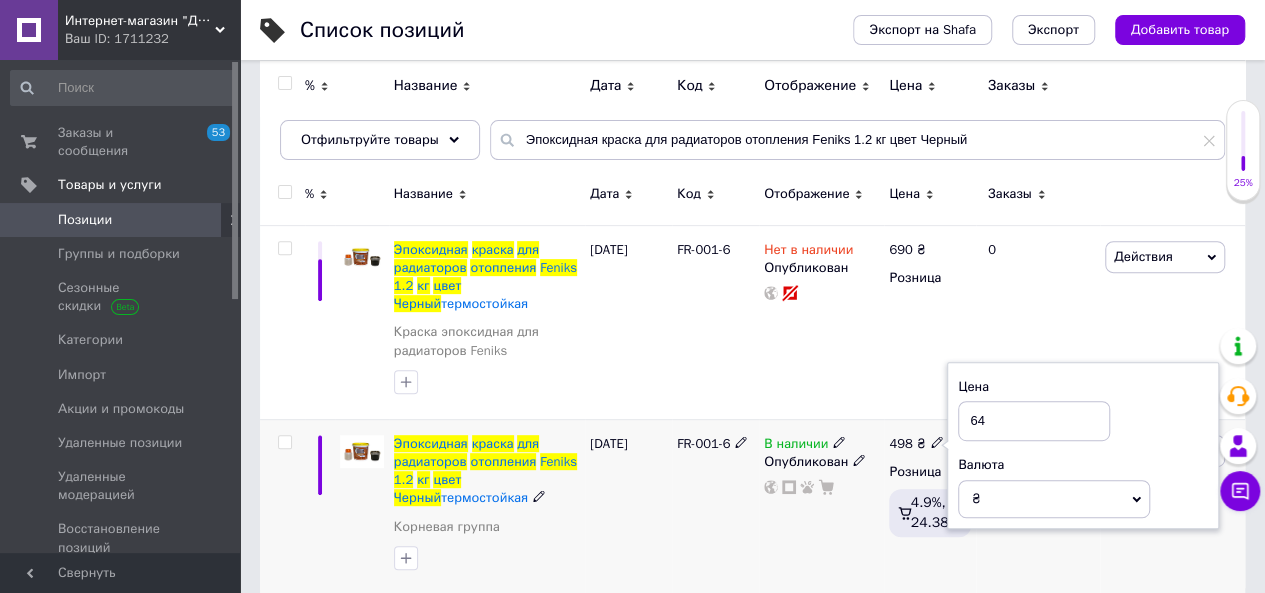 type on "6" 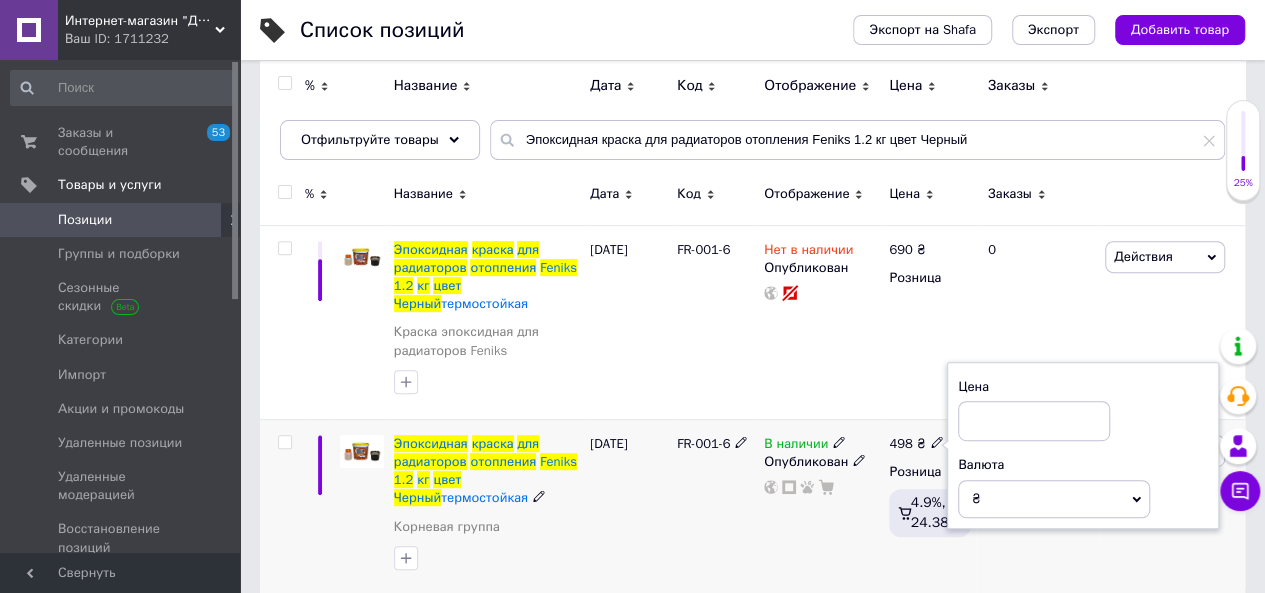 type on "5" 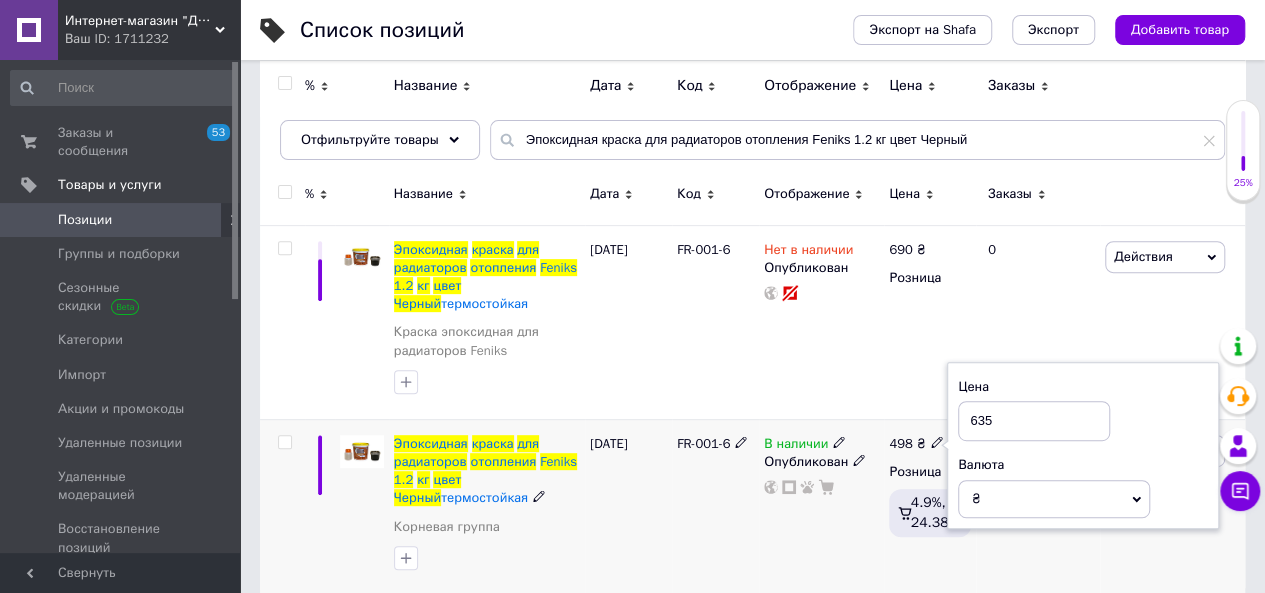 type on "635" 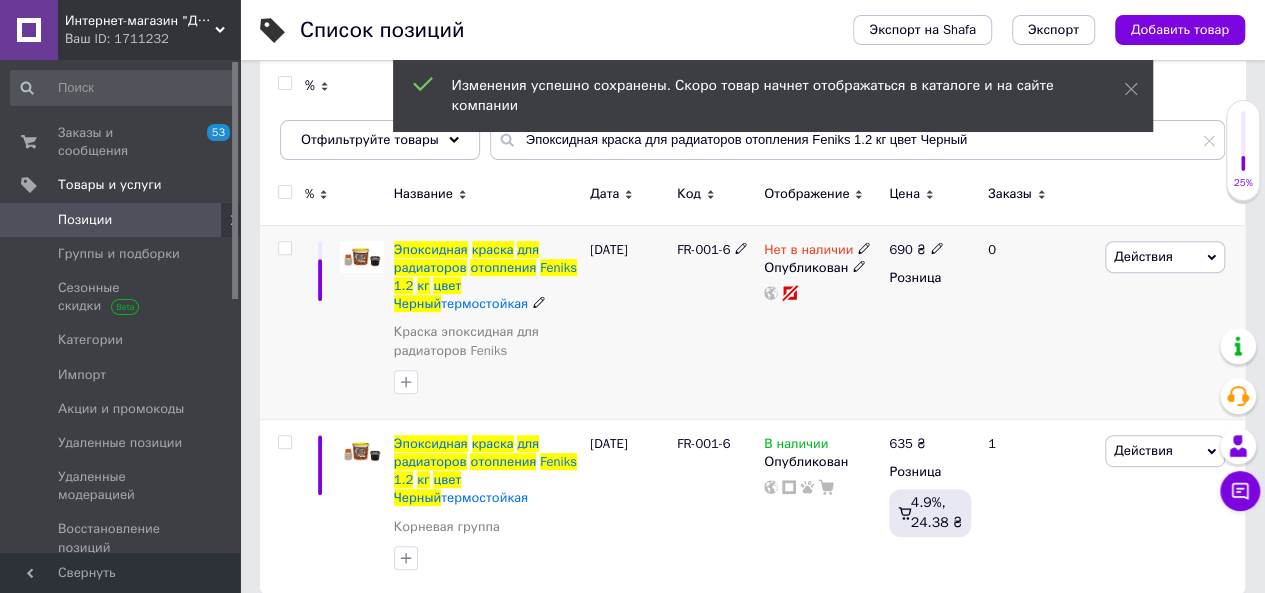 click on "Действия" at bounding box center [1165, 257] 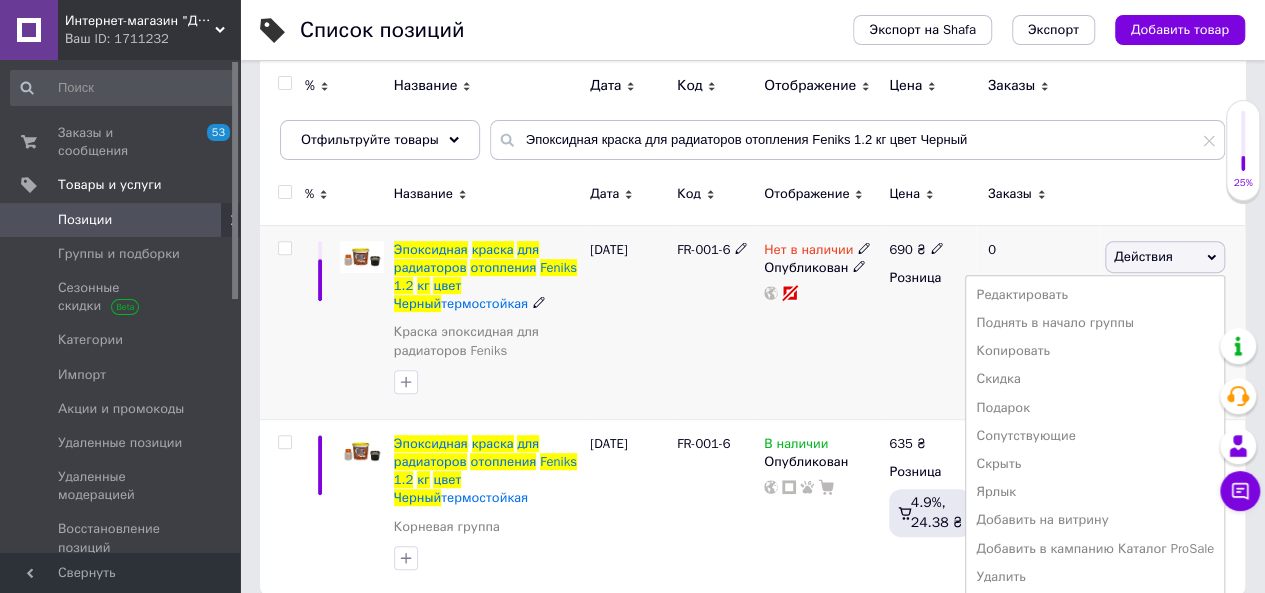 click on "Нет в наличии" at bounding box center [808, 252] 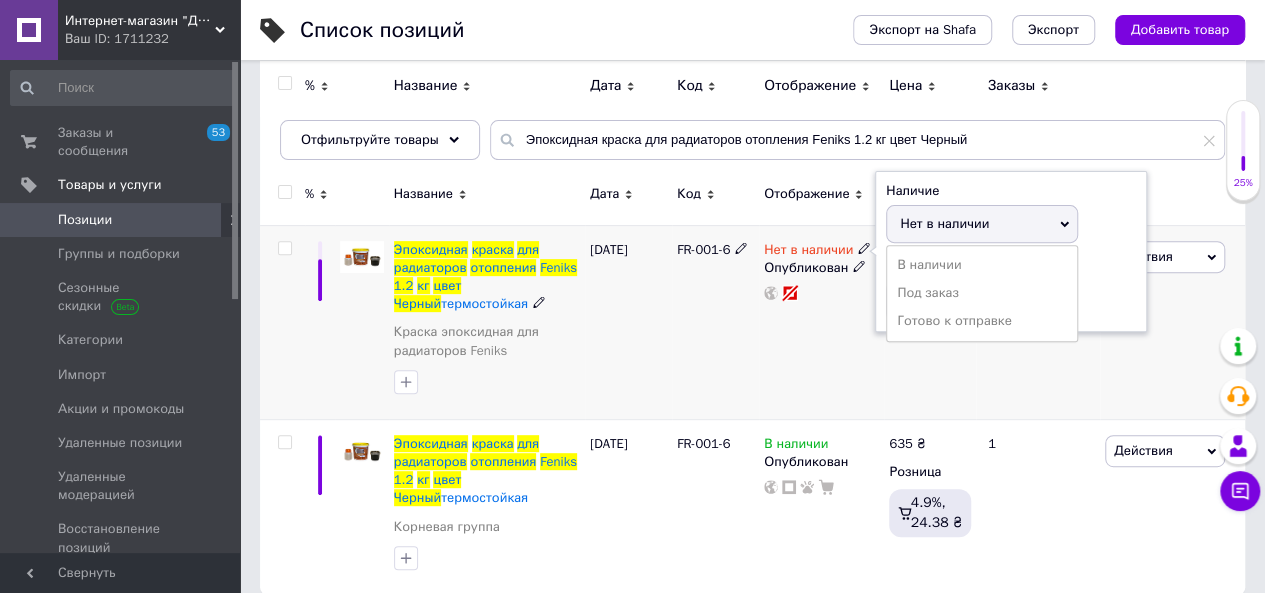 click on "В наличии" at bounding box center (982, 265) 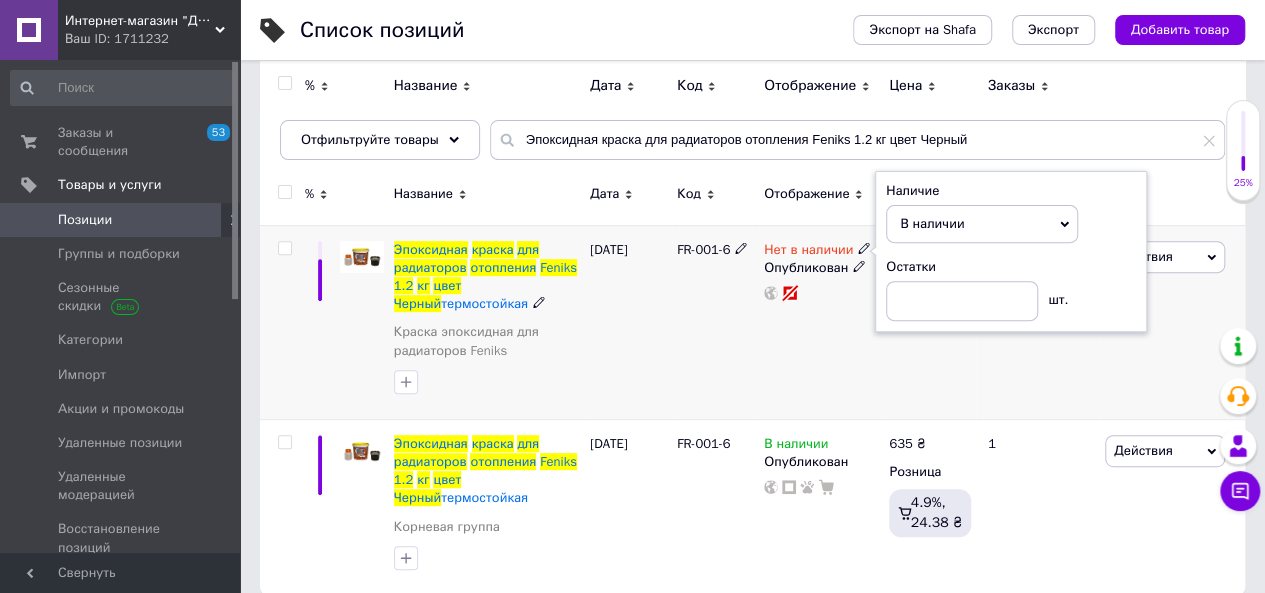click on "FR-001-6" at bounding box center (715, 322) 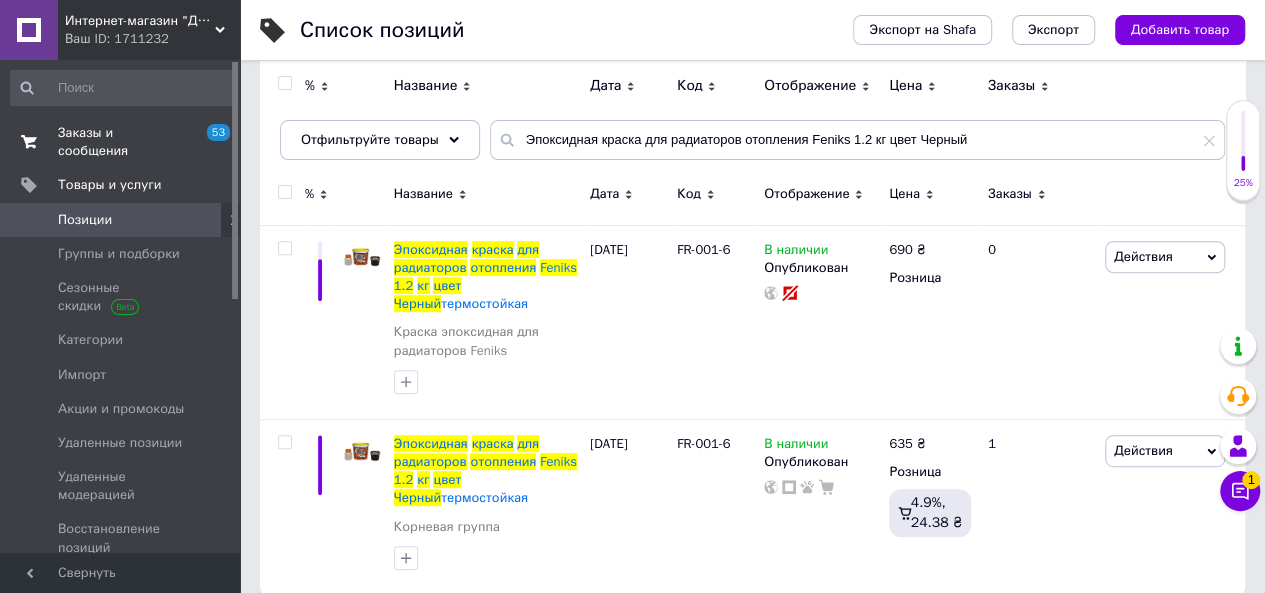 click on "Заказы и сообщения 53 0" at bounding box center [123, 142] 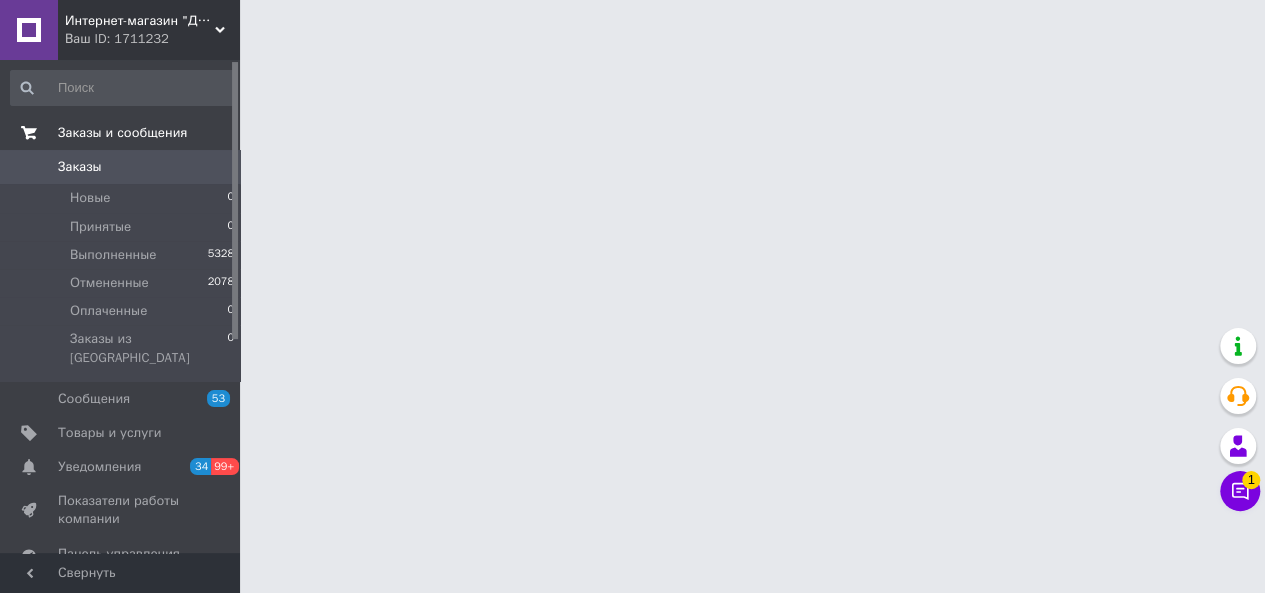 scroll, scrollTop: 0, scrollLeft: 0, axis: both 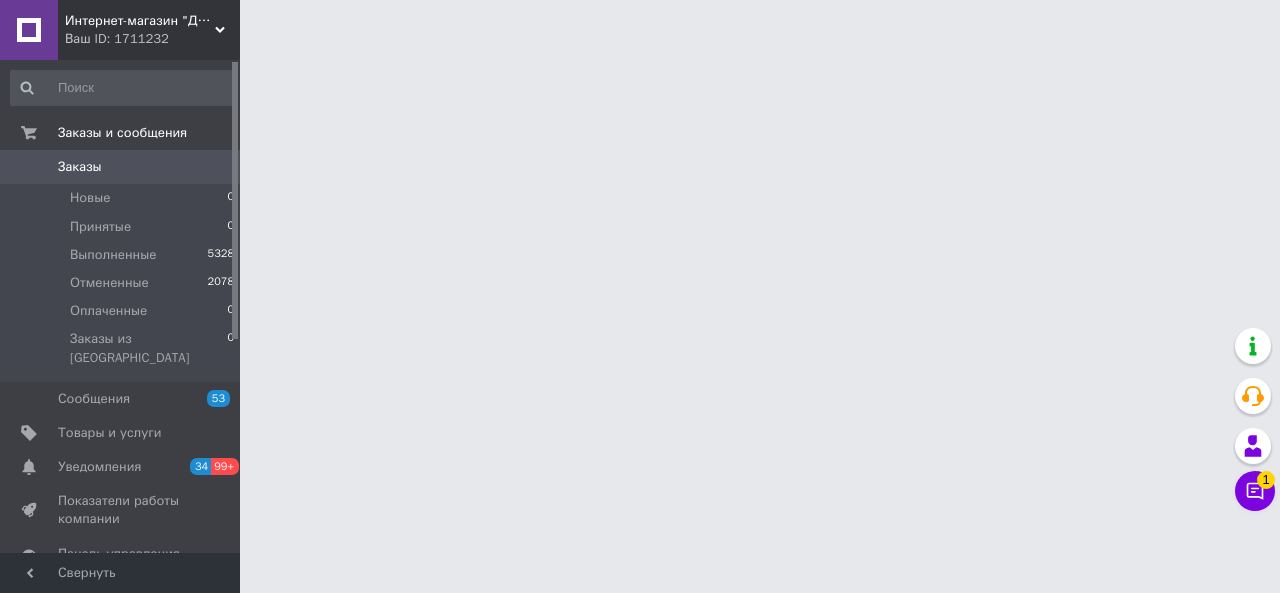 click on "Заказы" at bounding box center [80, 167] 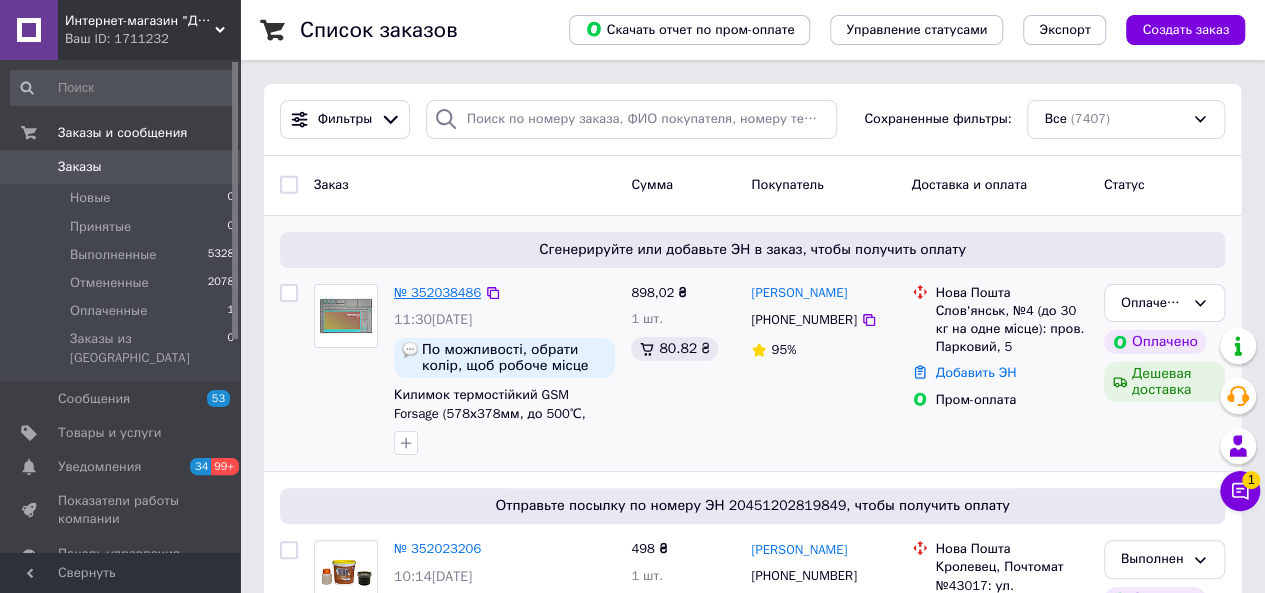 click on "№ 352038486" at bounding box center (437, 292) 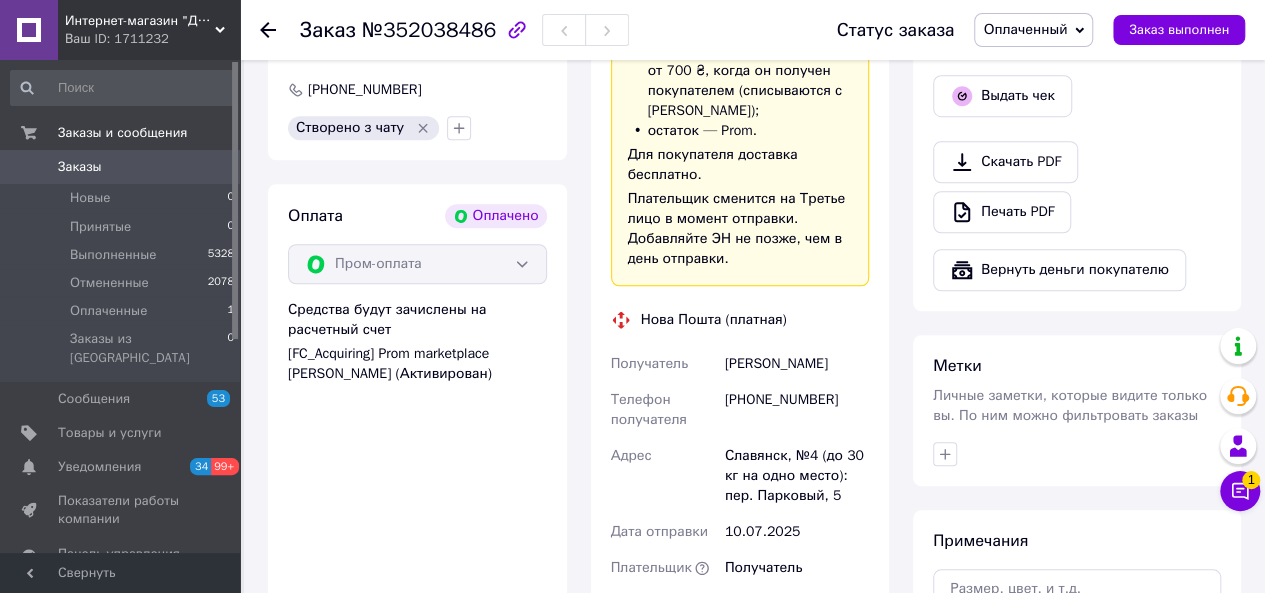 scroll, scrollTop: 1100, scrollLeft: 0, axis: vertical 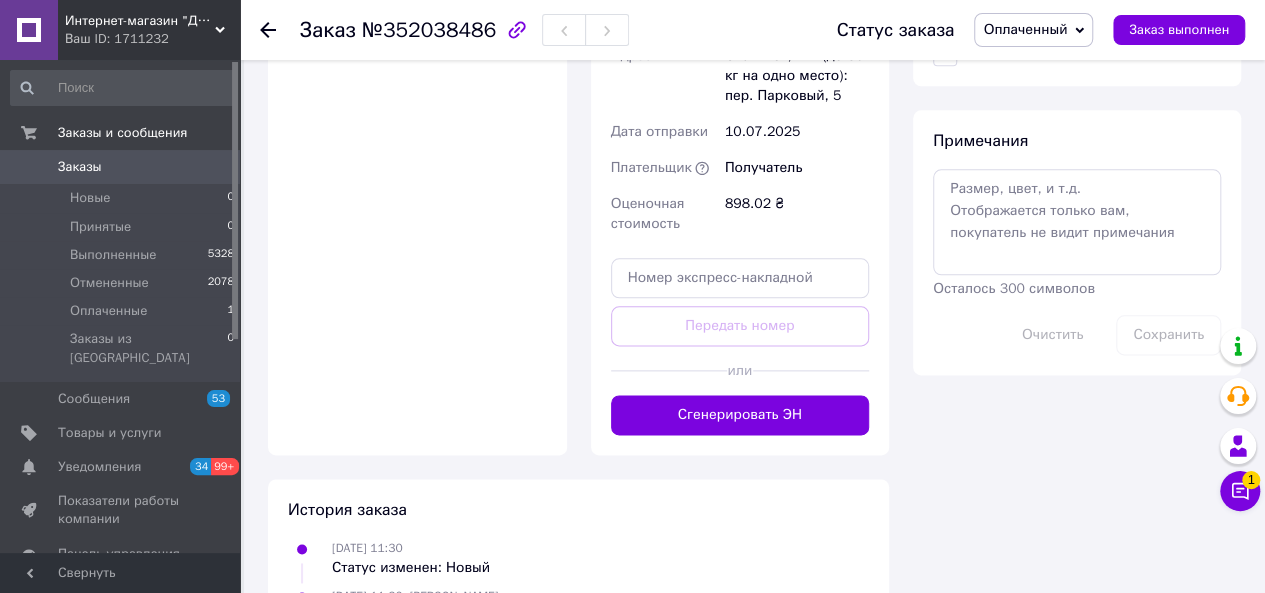 click on "Сгенерировать ЭН" at bounding box center (740, 415) 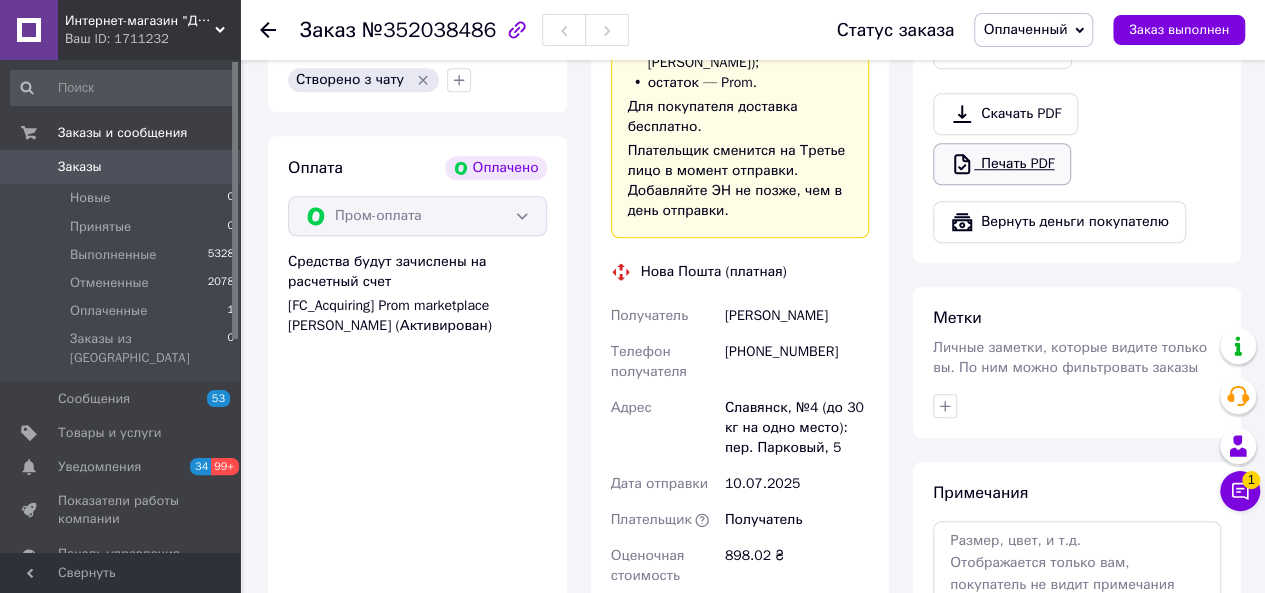scroll, scrollTop: 600, scrollLeft: 0, axis: vertical 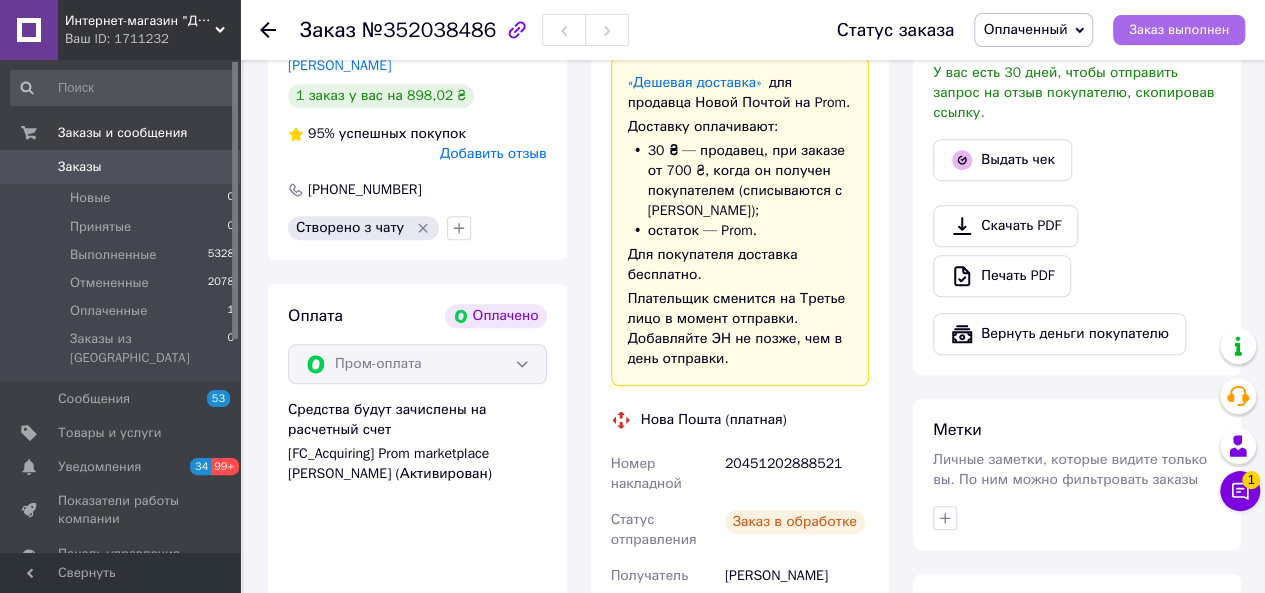 click on "Заказ выполнен" at bounding box center (1179, 30) 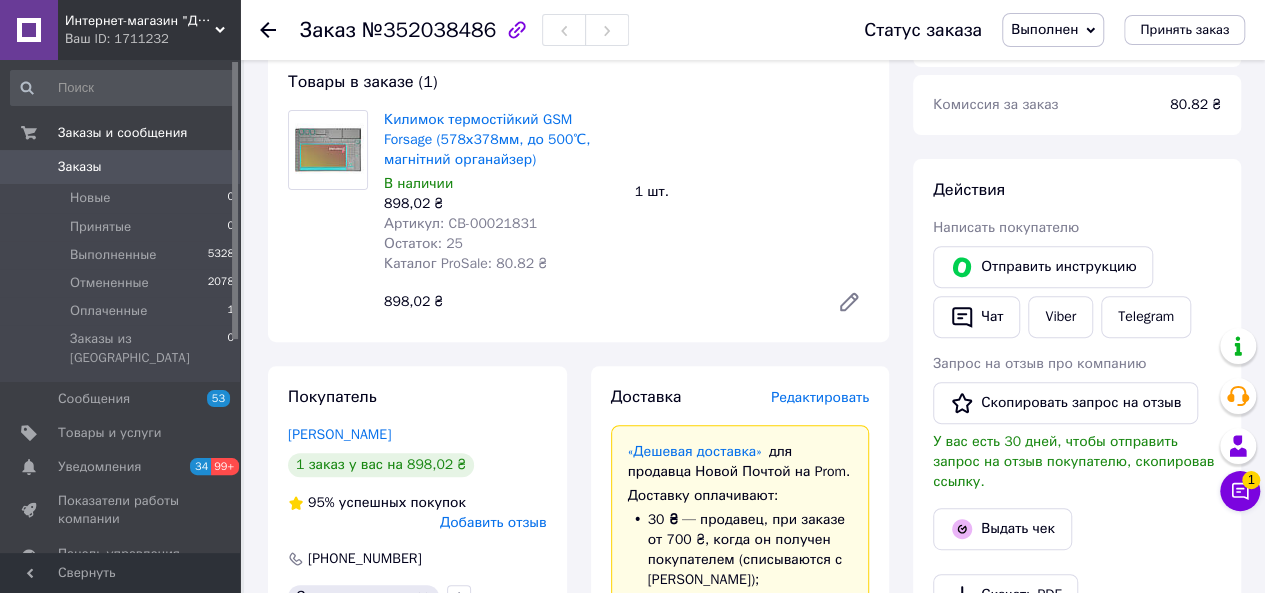 scroll, scrollTop: 200, scrollLeft: 0, axis: vertical 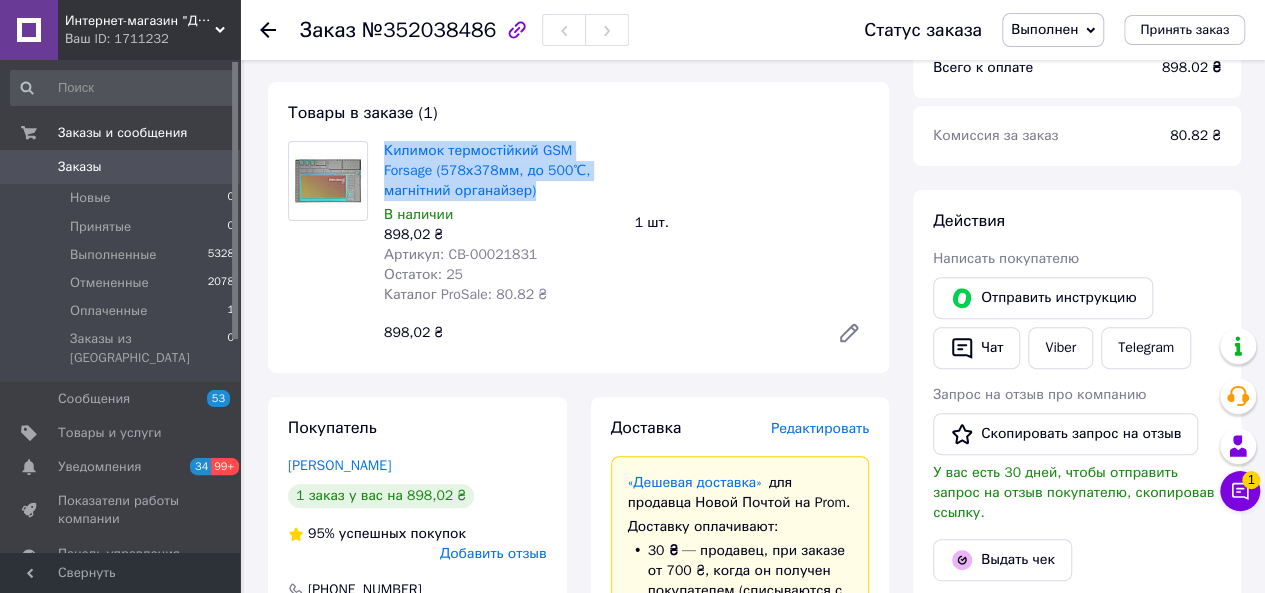 drag, startPoint x: 474, startPoint y: 194, endPoint x: 376, endPoint y: 156, distance: 105.10947 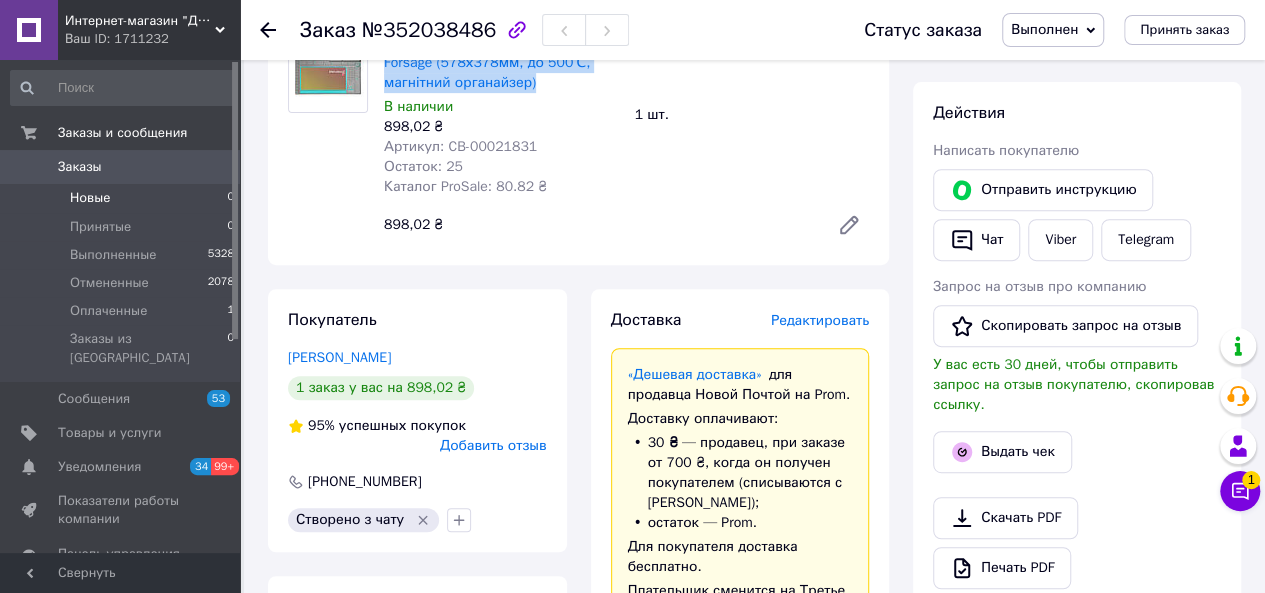 scroll, scrollTop: 300, scrollLeft: 0, axis: vertical 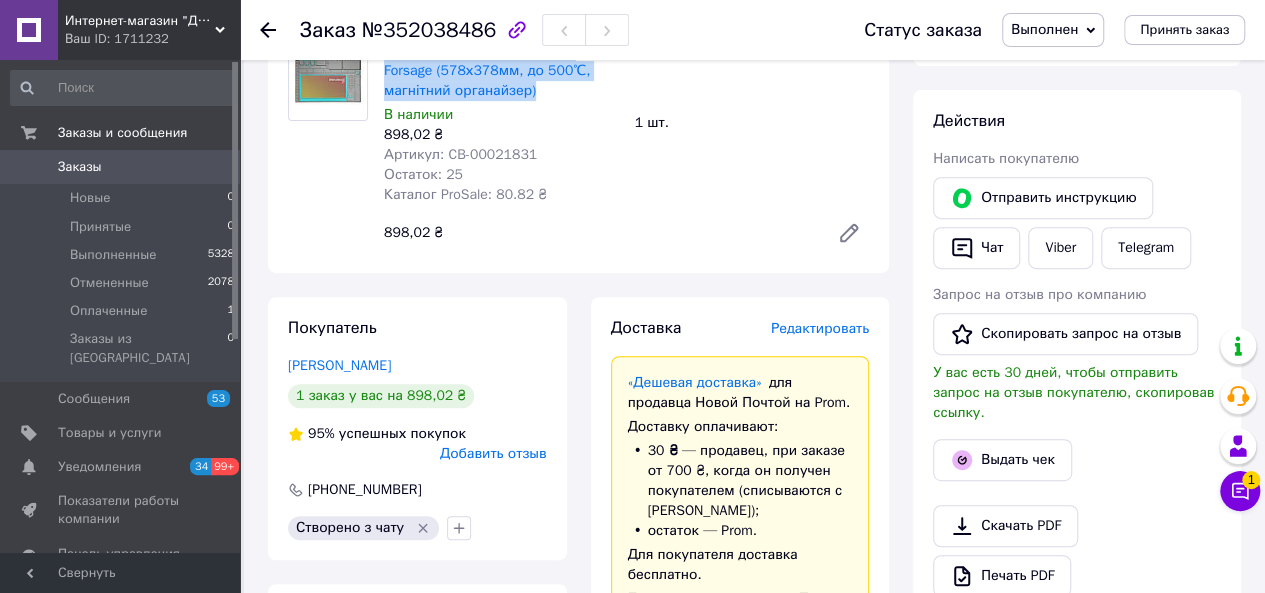 click on "Заказы" at bounding box center [121, 167] 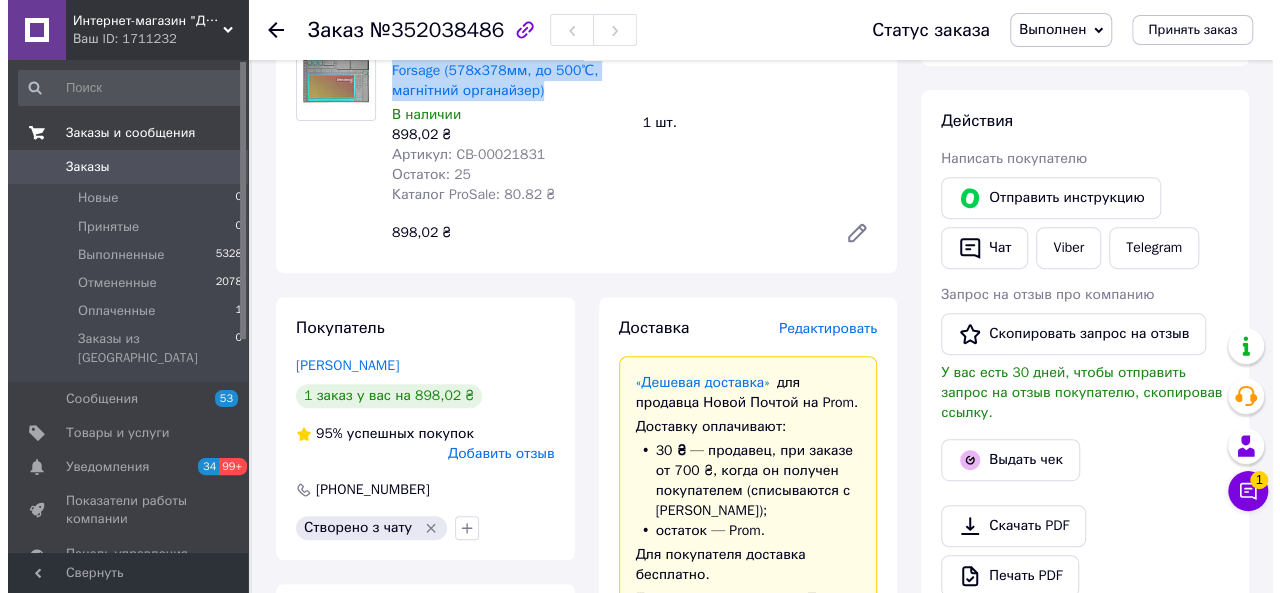 scroll, scrollTop: 0, scrollLeft: 0, axis: both 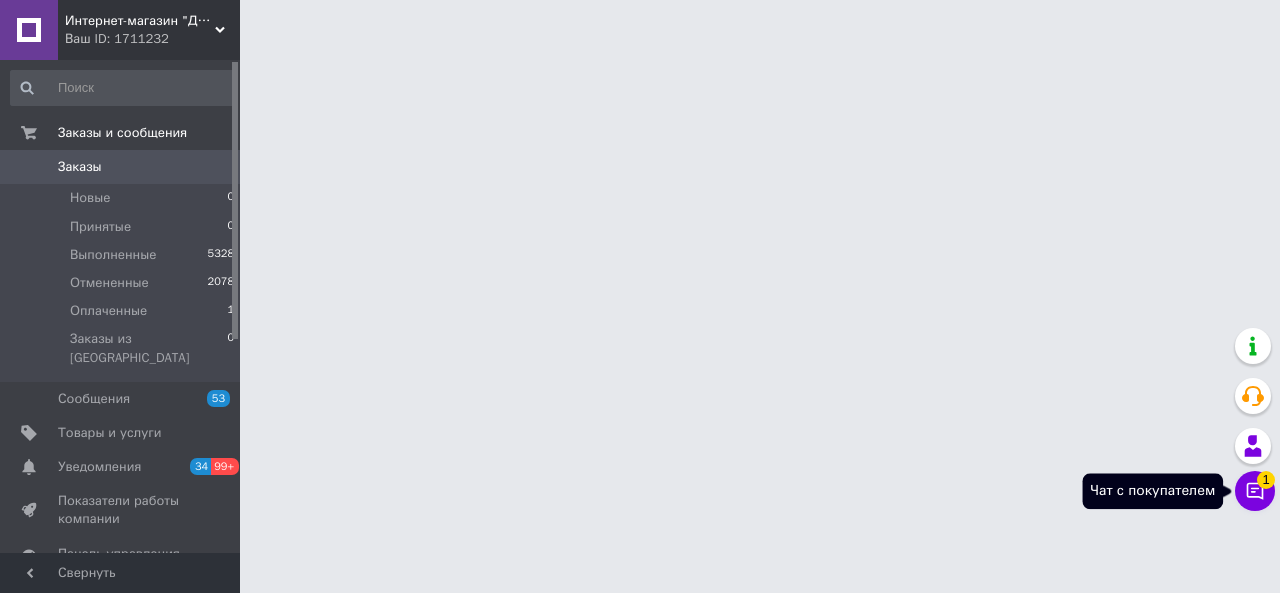 click on "Чат с покупателем 1" at bounding box center [1255, 491] 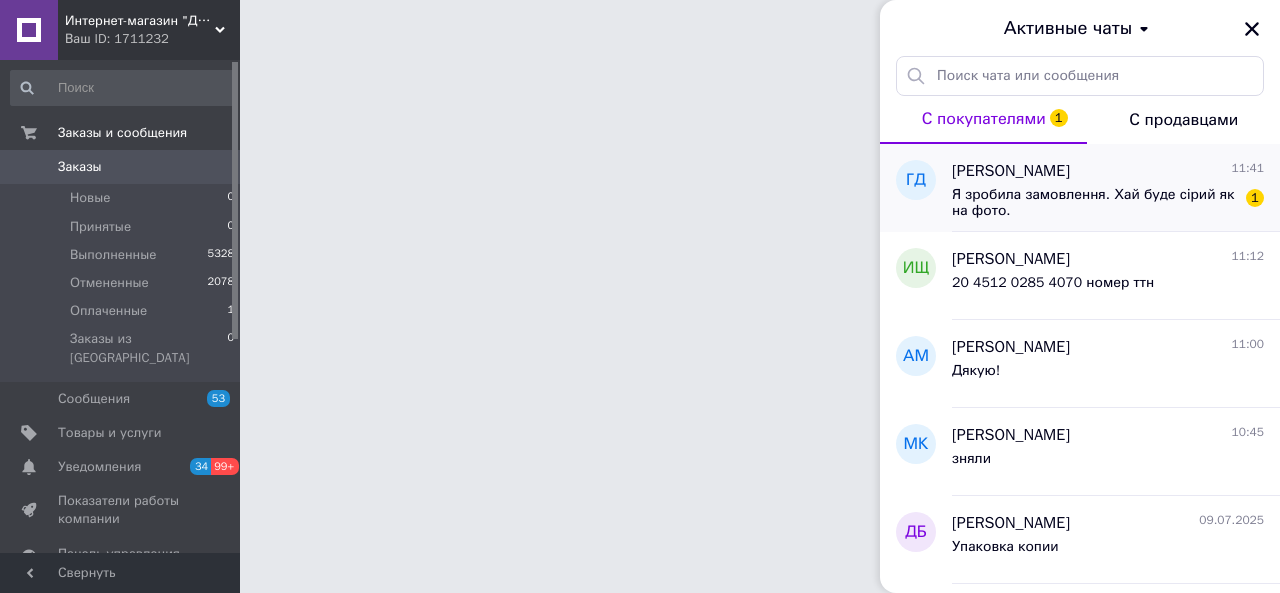 click on "Я зробила замовлення. Хай буде сірий як на фото." at bounding box center [1094, 203] 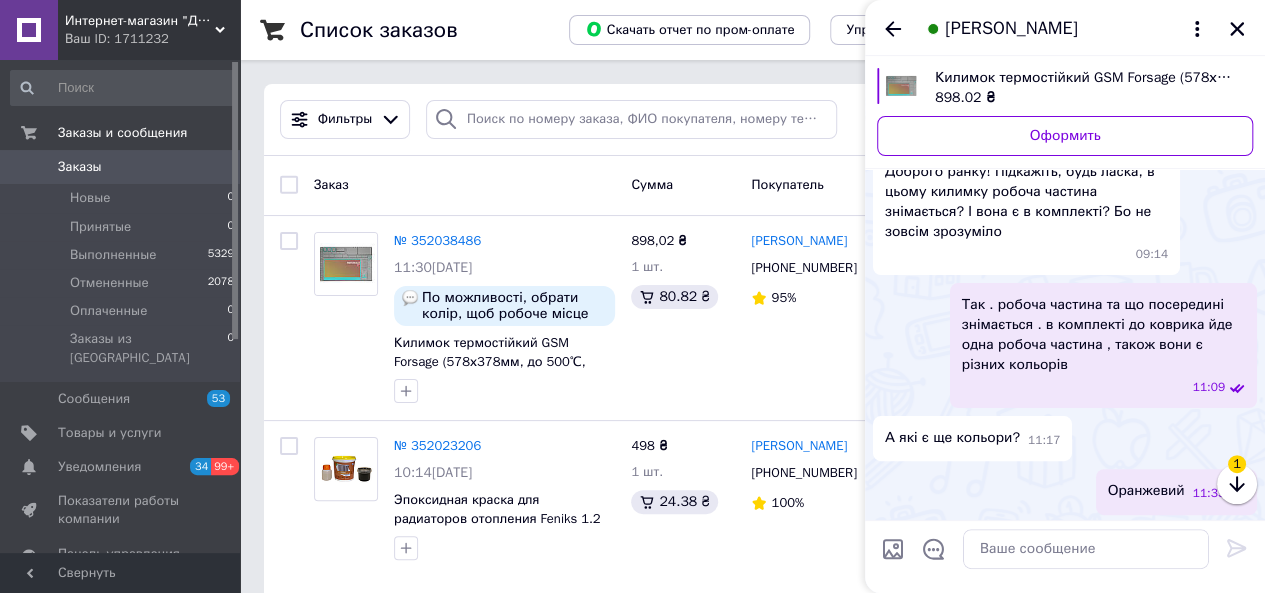 scroll, scrollTop: 263, scrollLeft: 0, axis: vertical 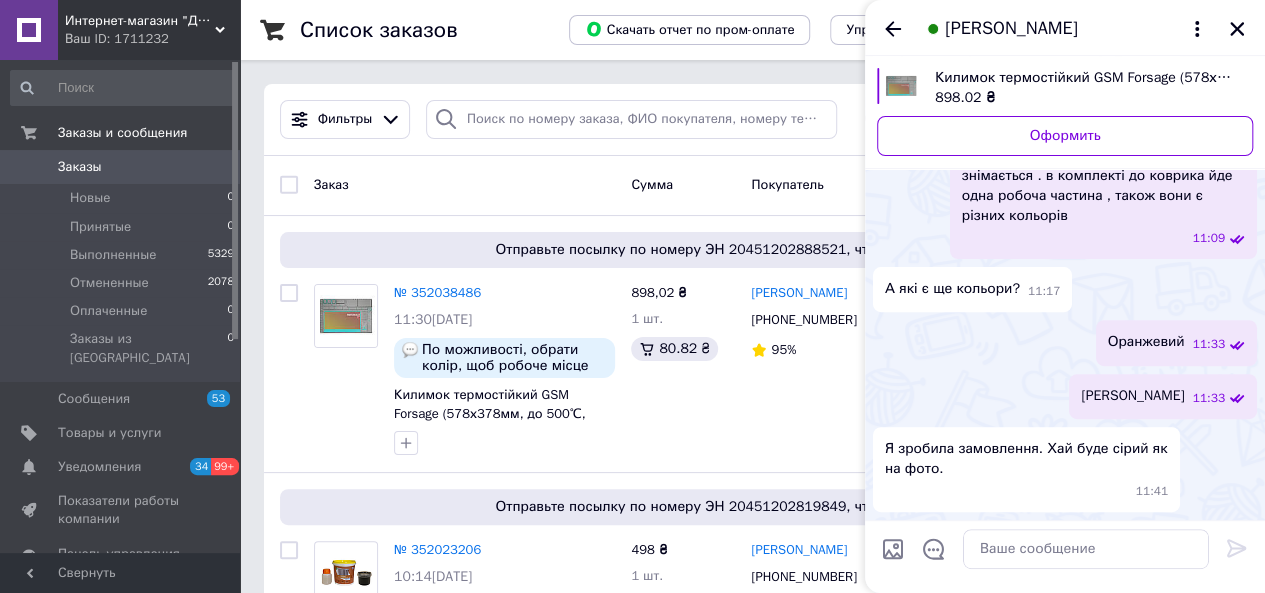 click 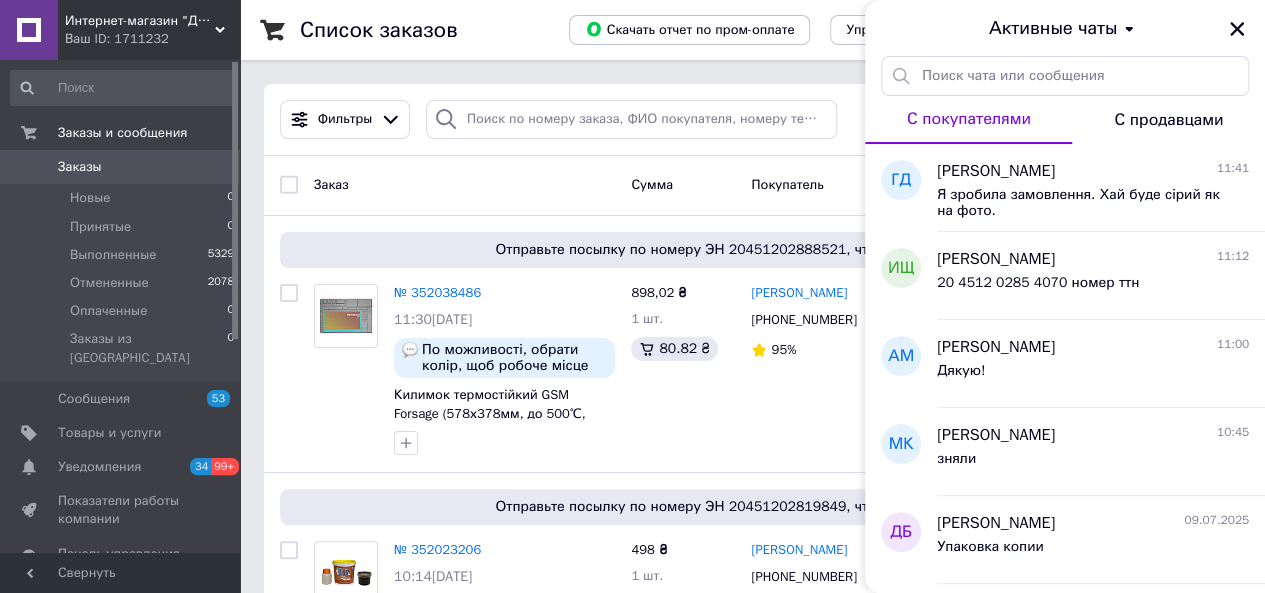 drag, startPoint x: 1246, startPoint y: 23, endPoint x: 748, endPoint y: 205, distance: 530.215 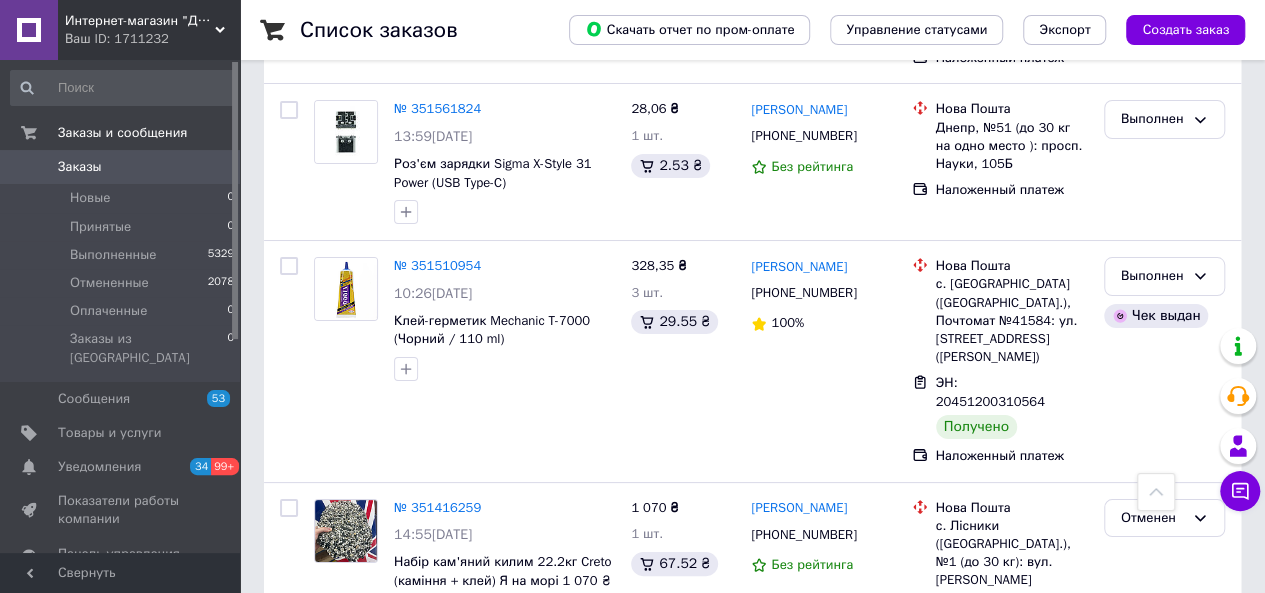 scroll, scrollTop: 3700, scrollLeft: 0, axis: vertical 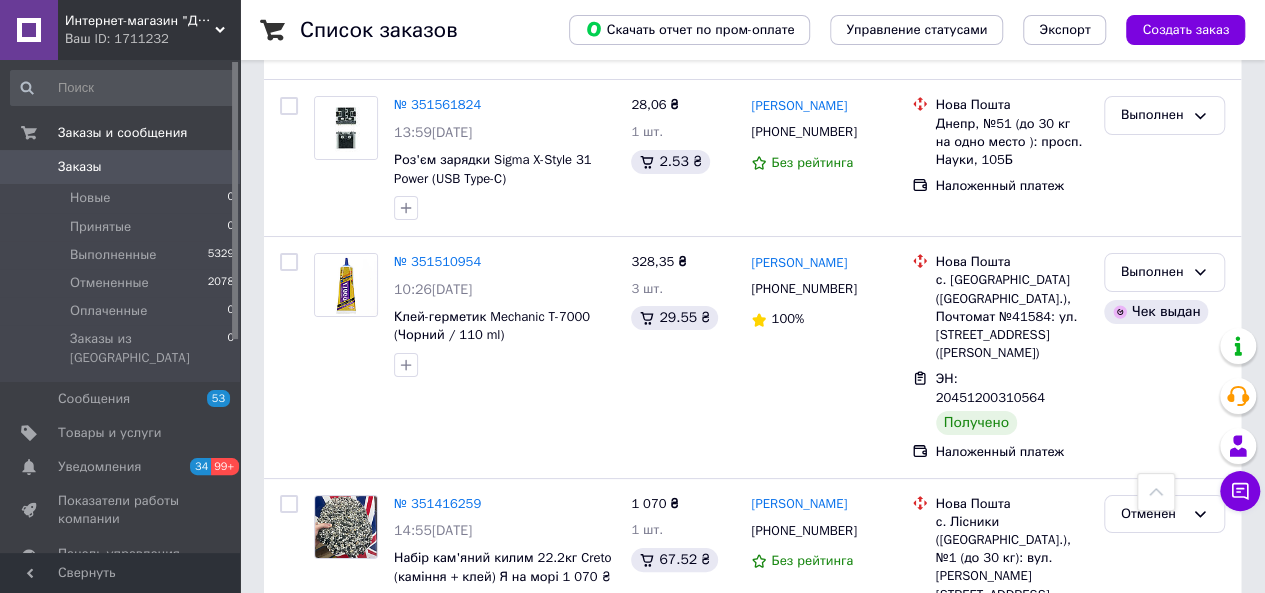drag, startPoint x: 490, startPoint y: 291, endPoint x: 391, endPoint y: 271, distance: 101 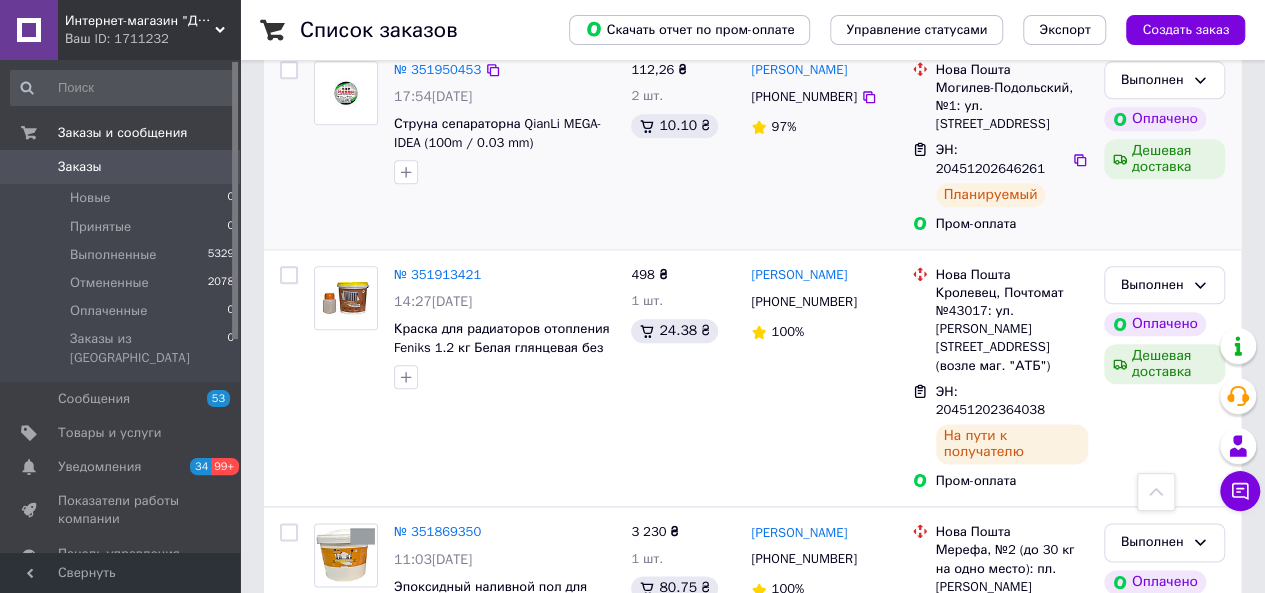 scroll, scrollTop: 900, scrollLeft: 0, axis: vertical 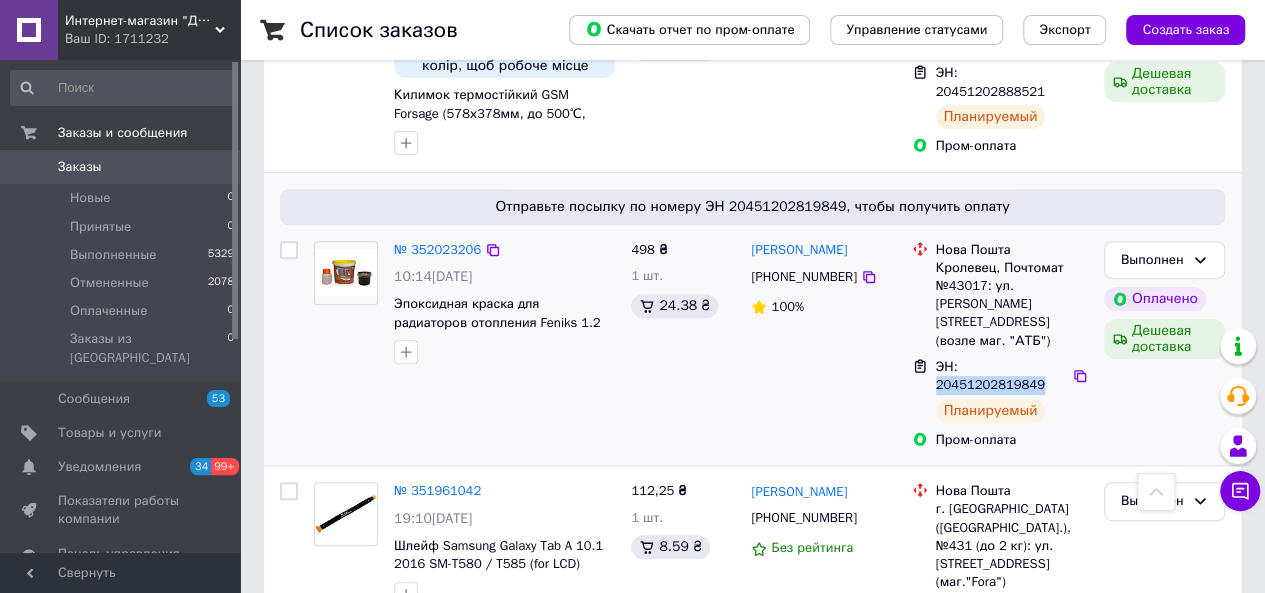 drag, startPoint x: 958, startPoint y: 348, endPoint x: 1044, endPoint y: 347, distance: 86.00581 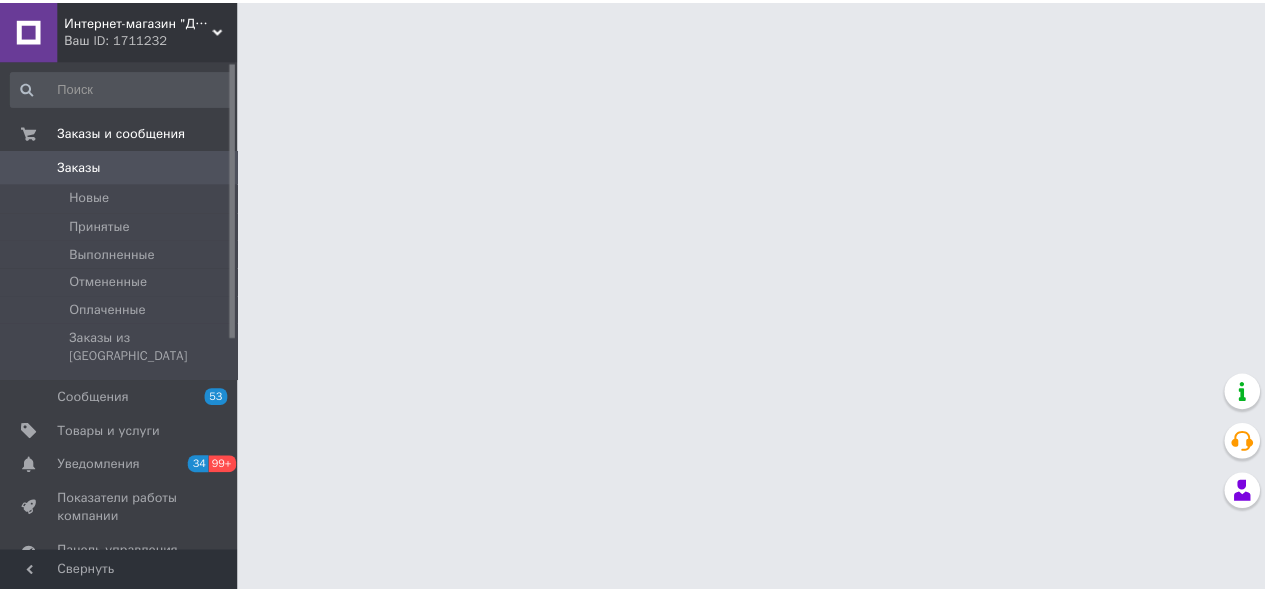 scroll, scrollTop: 0, scrollLeft: 0, axis: both 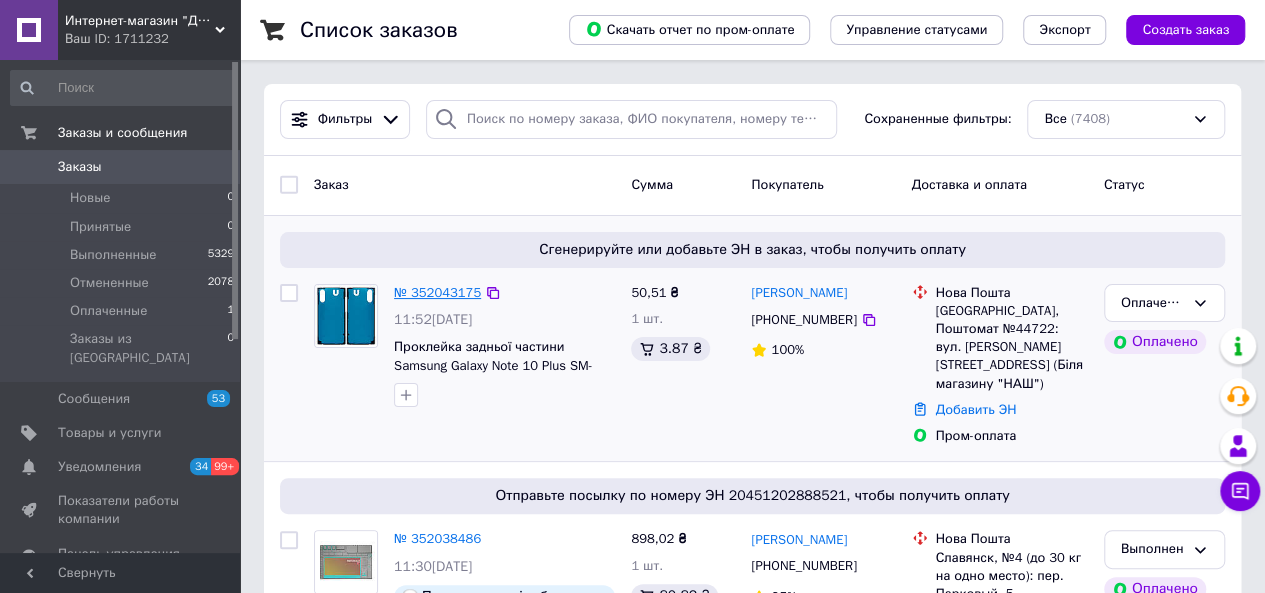 click on "№ 352043175" at bounding box center [437, 292] 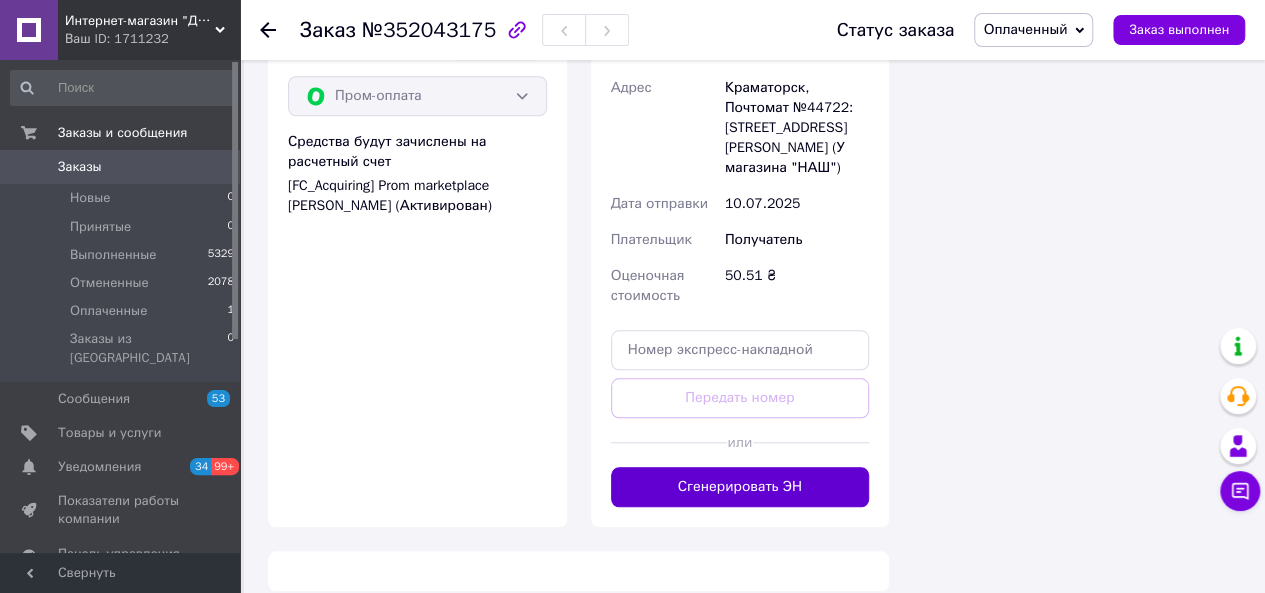scroll, scrollTop: 820, scrollLeft: 0, axis: vertical 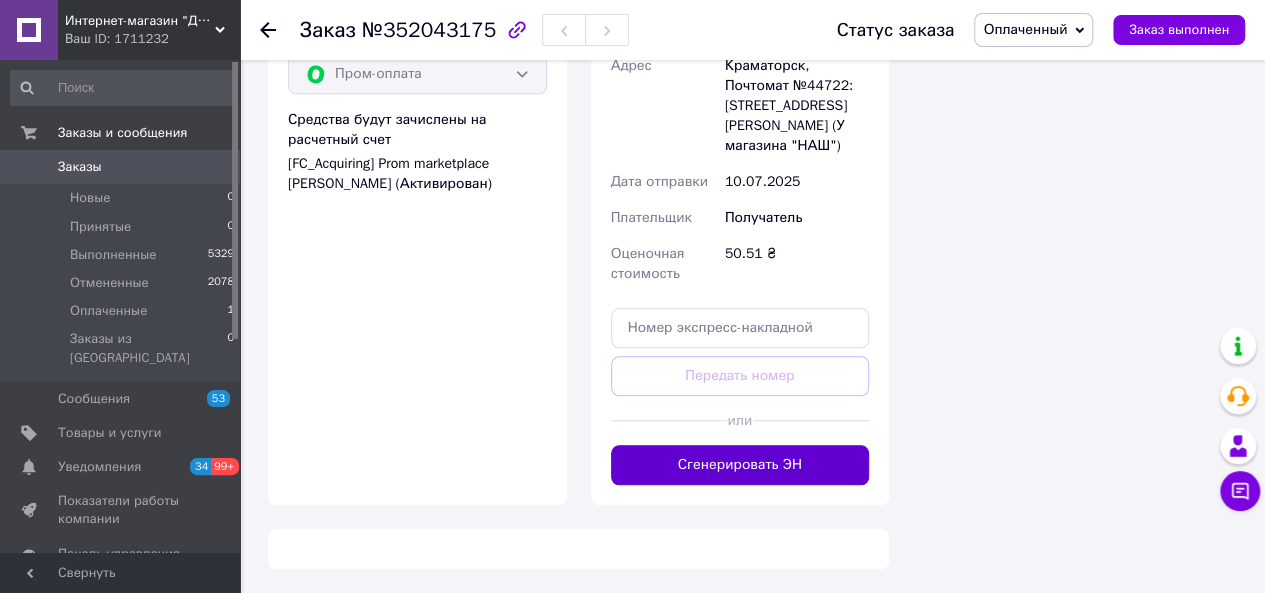 click on "Заказ с приложения Оплачено 10.07.2025 | 11:52 Товары в заказе (1) Проклейка задньої частини Samsung Galaxy Note 10 Plus SM-N975 В наличии 50,51 ₴ Артикул: CB-00024814 Остаток: 19 Каталог ProSale: 3.87 ₴  1 шт. 50,51 ₴ Покупатель Муравлёв Егор 1 заказ у вас на 50,51 ₴ +380958059041 Оплата Оплачено Пром-оплата Средства будут зачислены на расчетный счет [FC_Acquiring] Prom marketplace Кіктев Денис Володимирович (Активирован) Доставка Редактировать Укажите номер экспресс-накладной Мобильный номер покупателя (из заказа) должен
соответствовать номеру получателя по накладной Нова Пошта (платная) Получатель Муравлёв Егор 50.51" at bounding box center (578, -36) 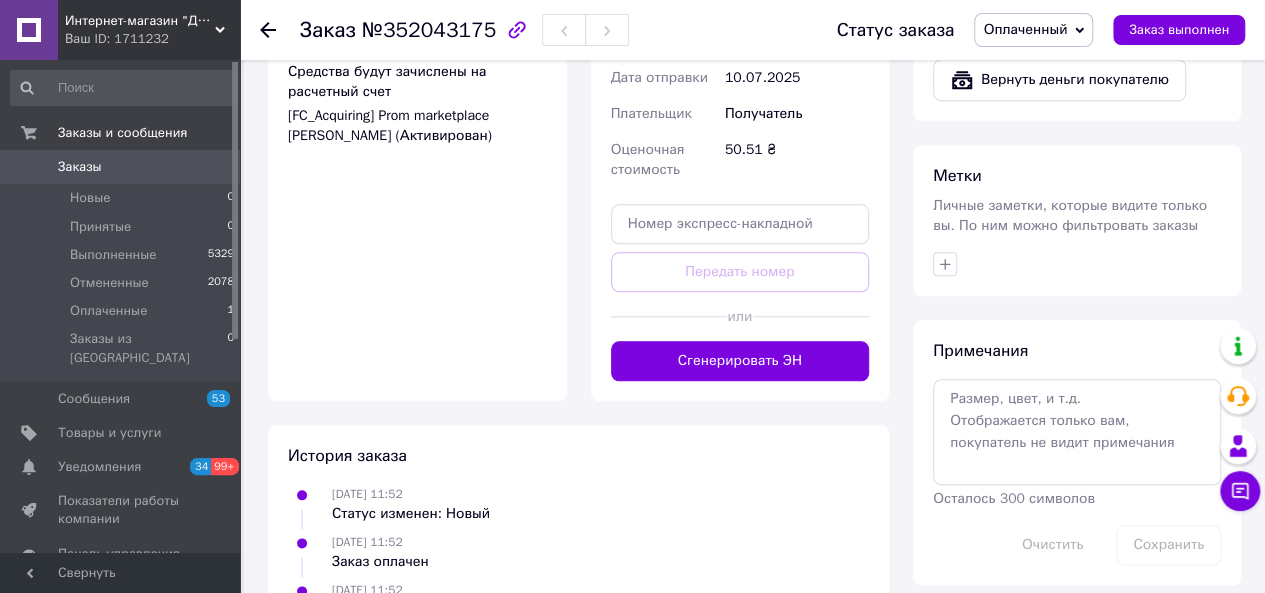 scroll, scrollTop: 920, scrollLeft: 0, axis: vertical 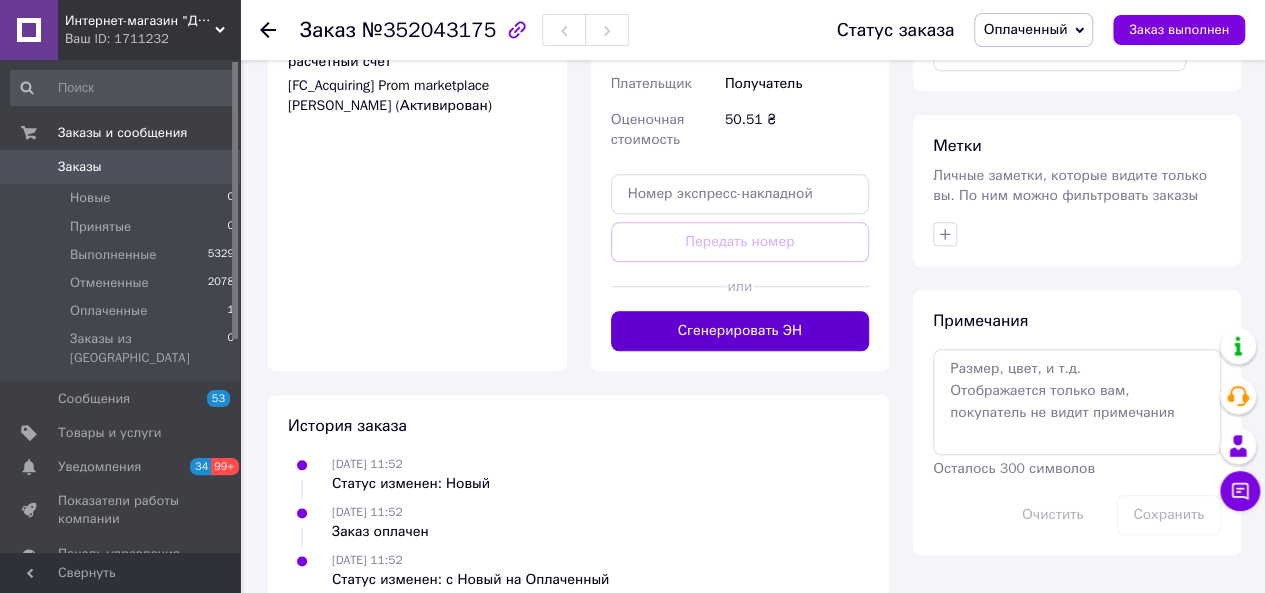 click on "Сгенерировать ЭН" at bounding box center [740, 331] 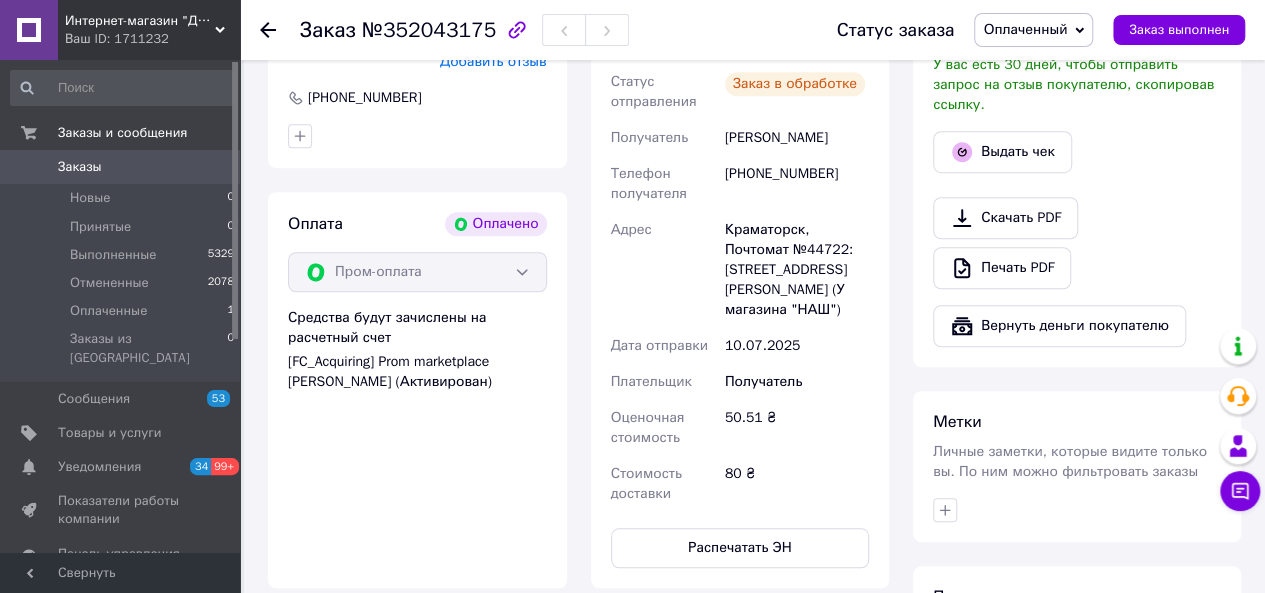 scroll, scrollTop: 620, scrollLeft: 0, axis: vertical 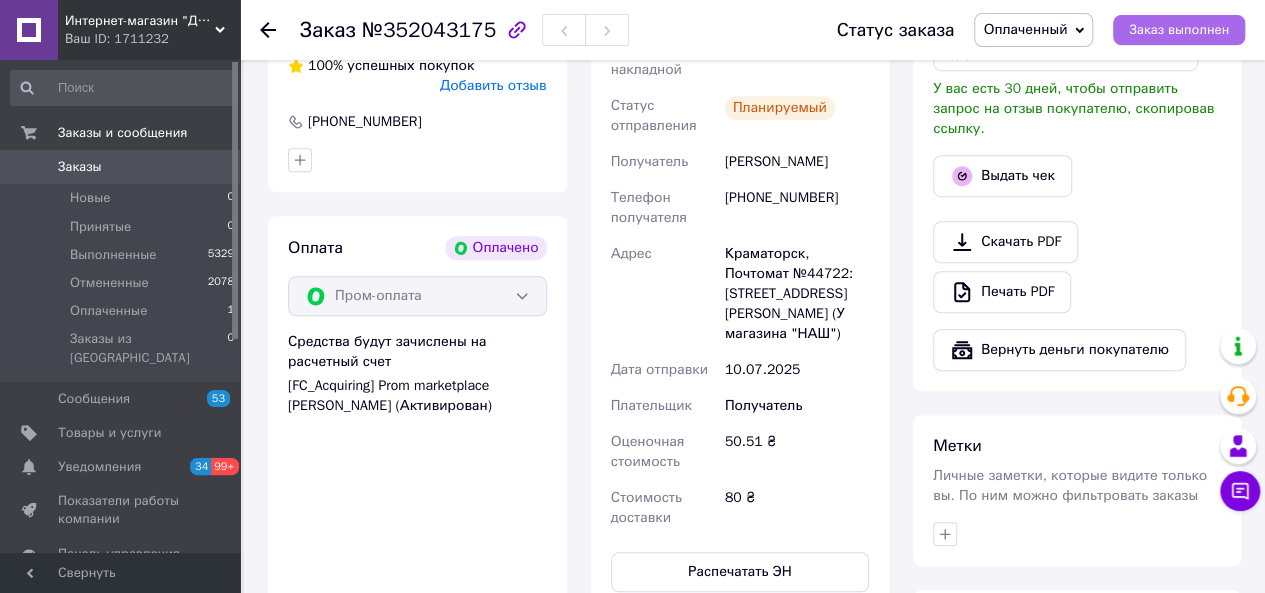 click on "Заказ выполнен" at bounding box center [1179, 30] 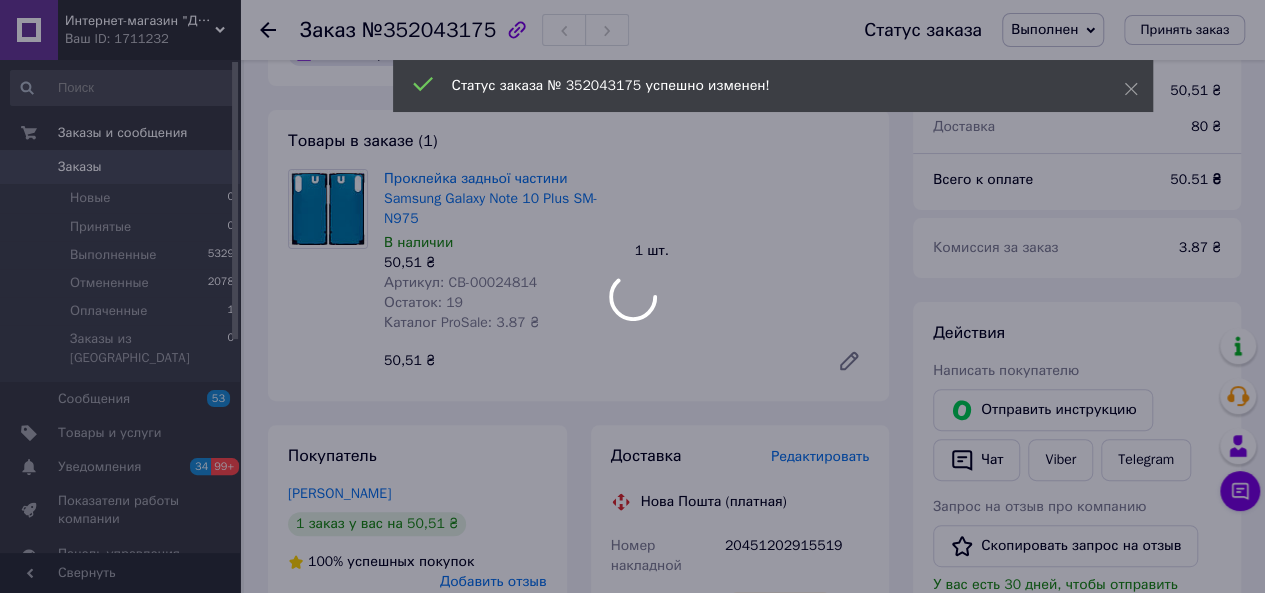 scroll, scrollTop: 120, scrollLeft: 0, axis: vertical 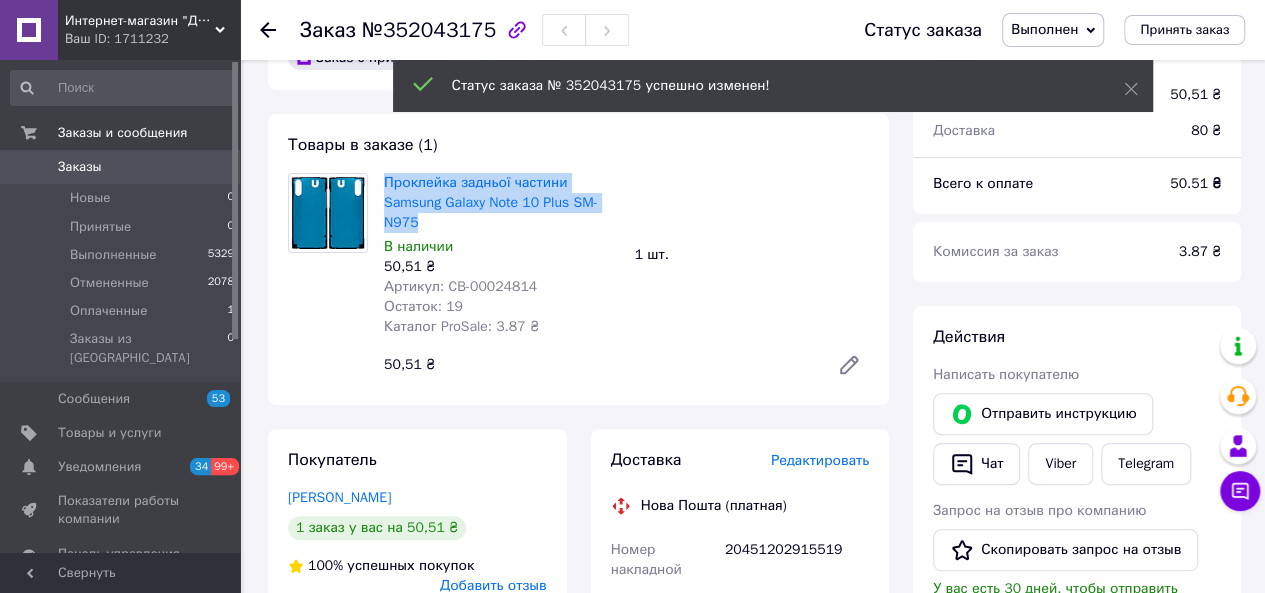 drag, startPoint x: 405, startPoint y: 213, endPoint x: 379, endPoint y: 187, distance: 36.769554 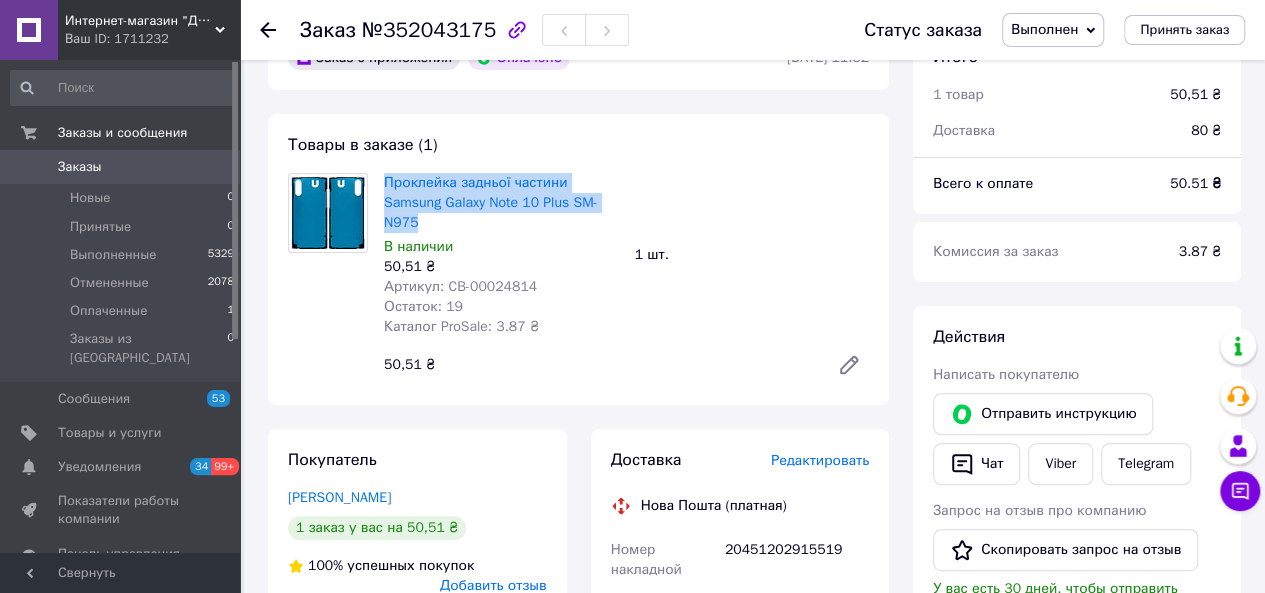 copy on "Проклейка задньої частини Samsung Galaxy Note 10 Plus SM-N975" 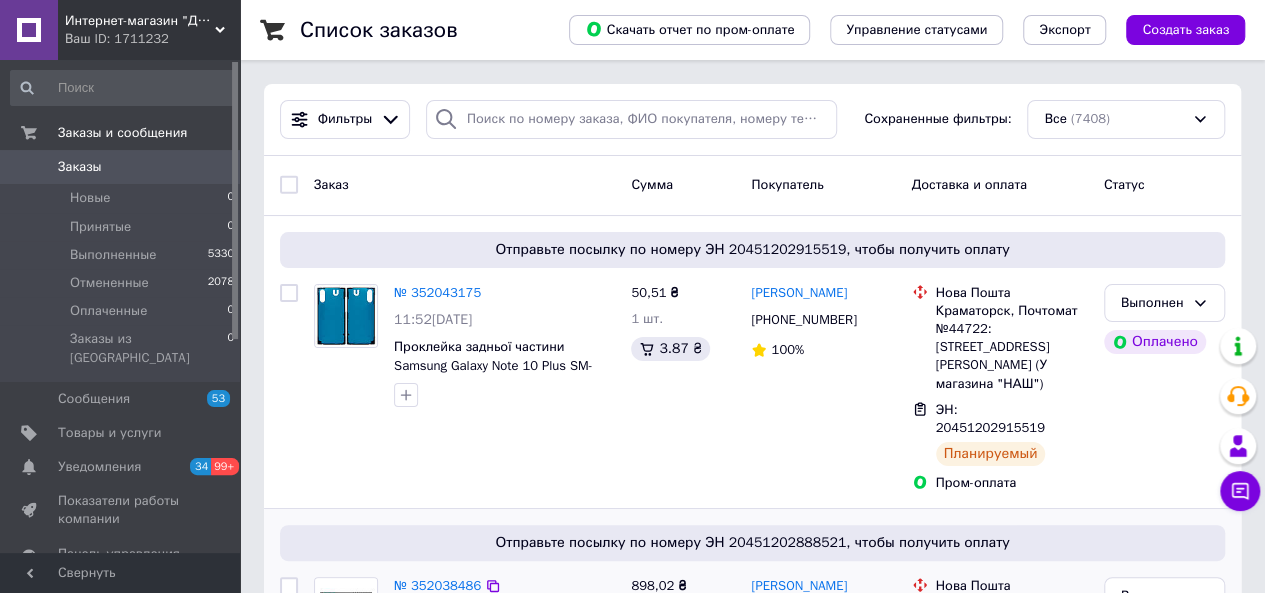 scroll, scrollTop: 100, scrollLeft: 0, axis: vertical 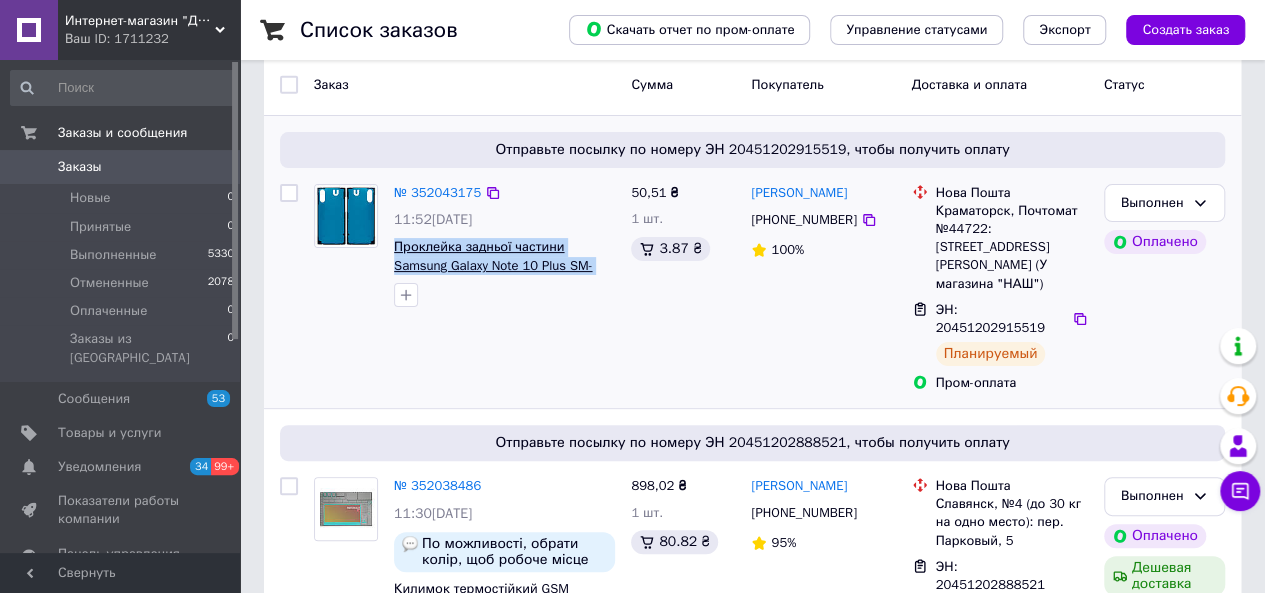 drag, startPoint x: 380, startPoint y: 248, endPoint x: 395, endPoint y: 250, distance: 15.132746 